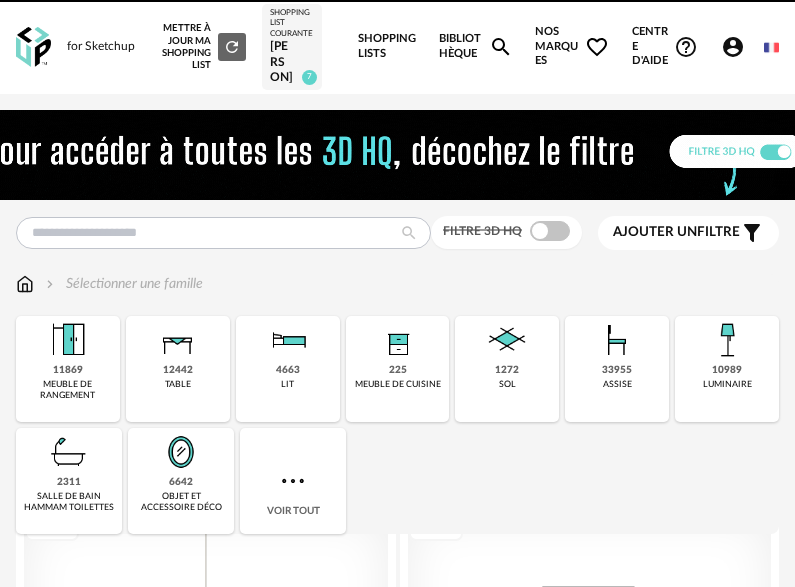 scroll, scrollTop: 0, scrollLeft: 0, axis: both 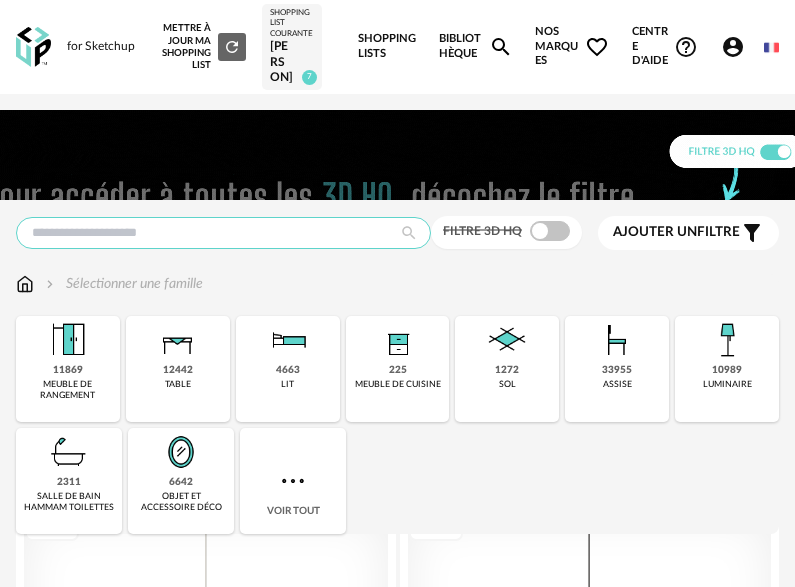 click at bounding box center [223, 233] 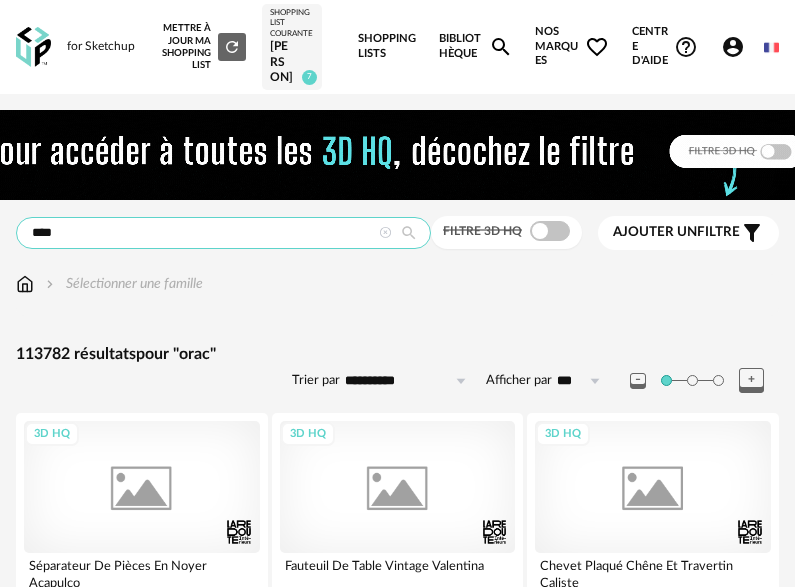 type on "****" 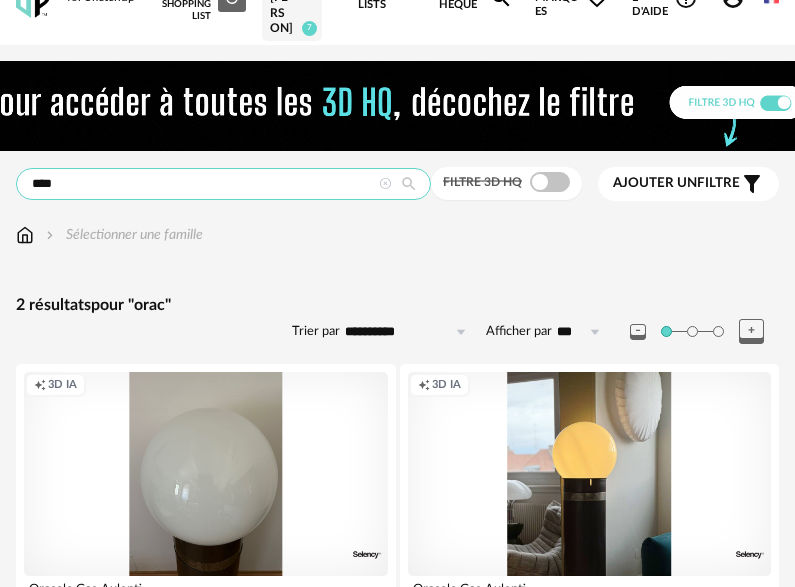 scroll, scrollTop: 0, scrollLeft: 0, axis: both 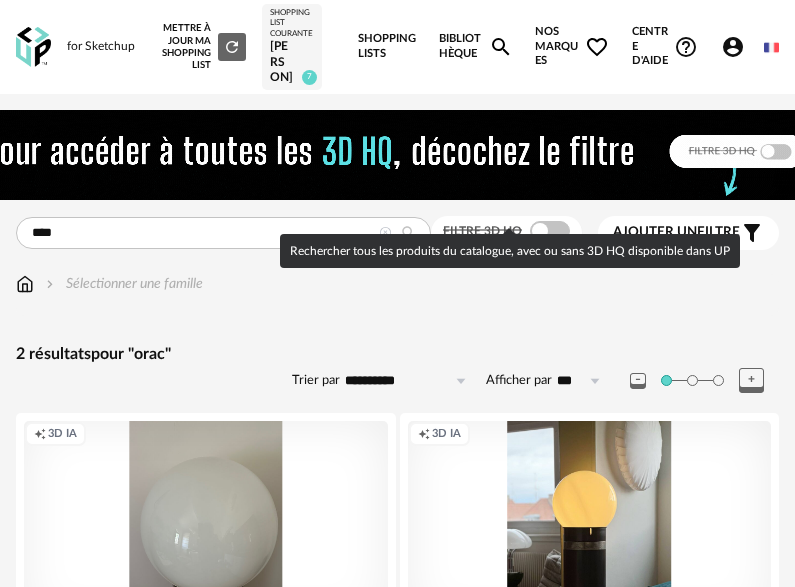 click at bounding box center [550, 231] 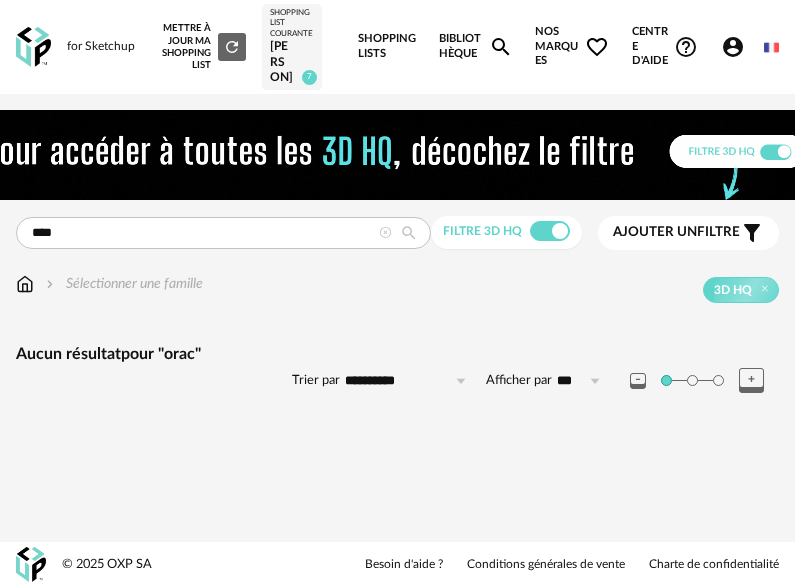 scroll, scrollTop: 17, scrollLeft: 0, axis: vertical 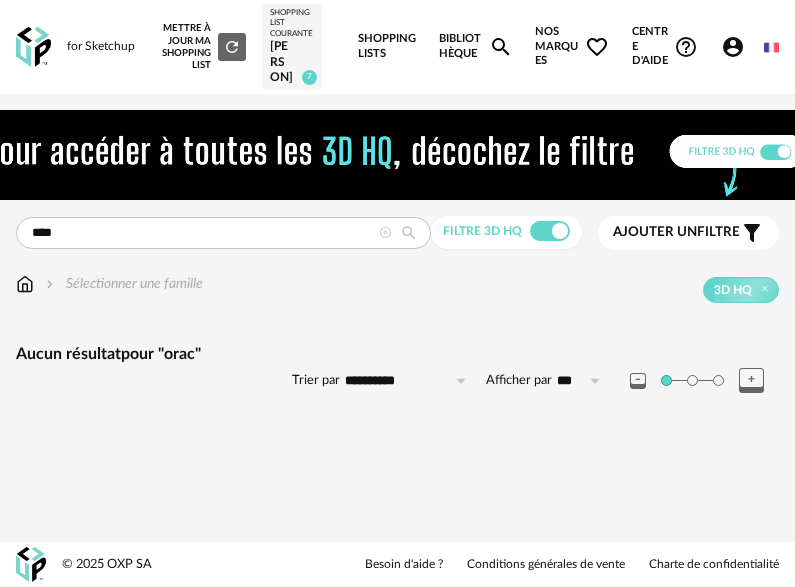 click on "[FIRST]" at bounding box center (292, 62) 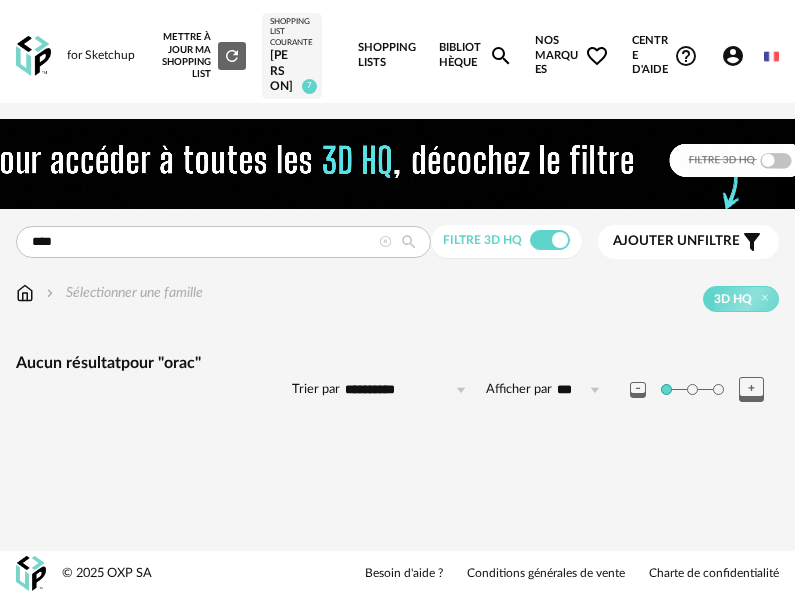 scroll, scrollTop: 0, scrollLeft: 0, axis: both 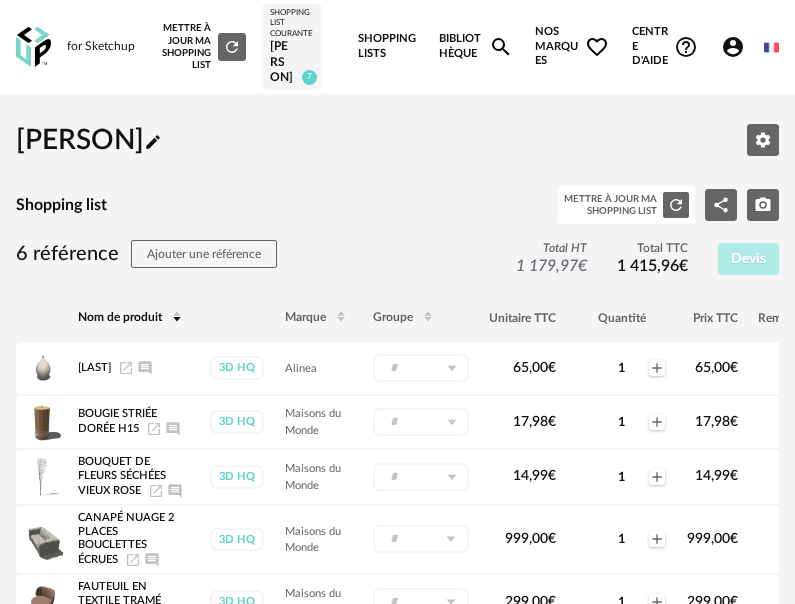 click on "Shopping List courante" at bounding box center (292, 23) 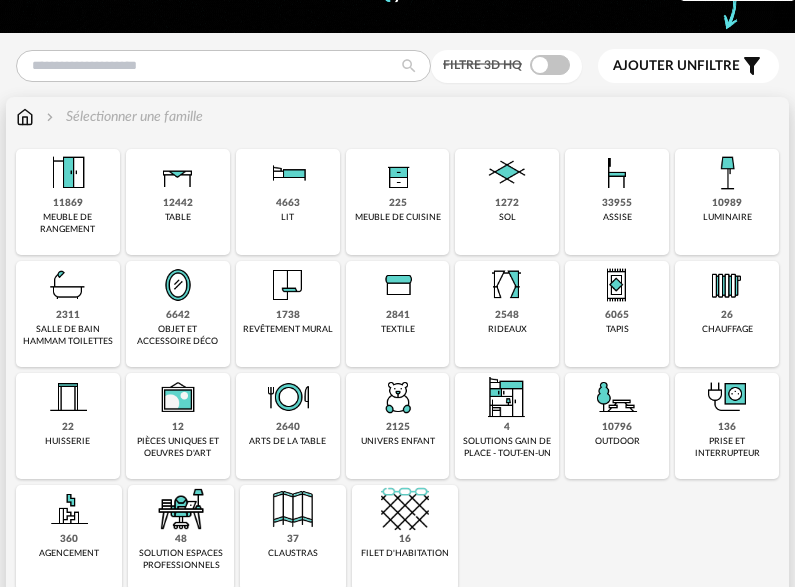 scroll, scrollTop: 200, scrollLeft: 0, axis: vertical 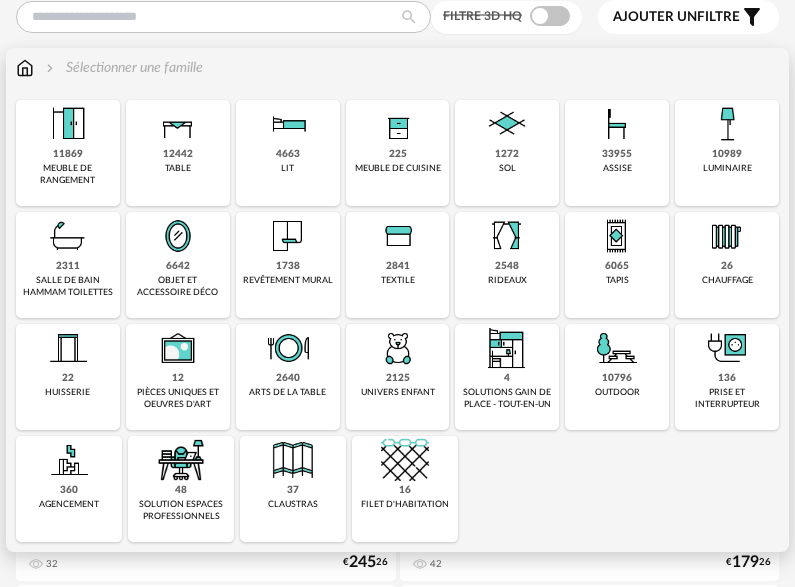 click on "6065" at bounding box center [617, 266] 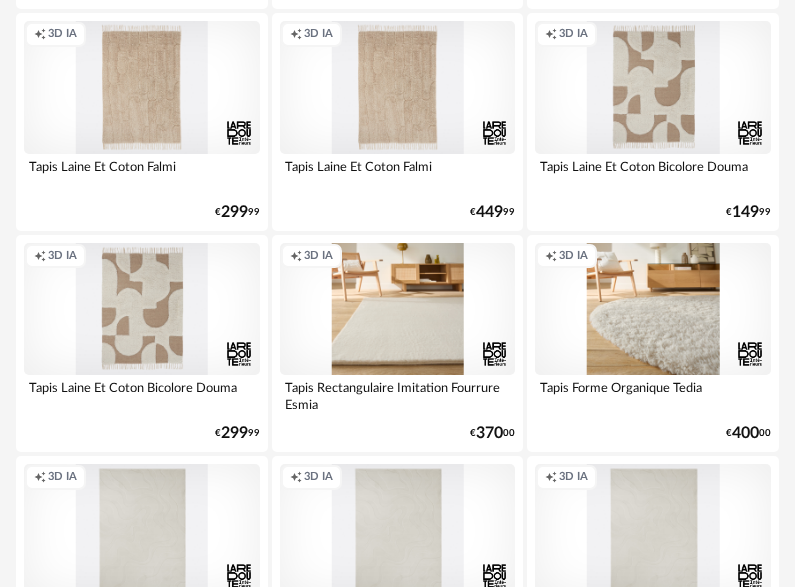 scroll, scrollTop: 5000, scrollLeft: 0, axis: vertical 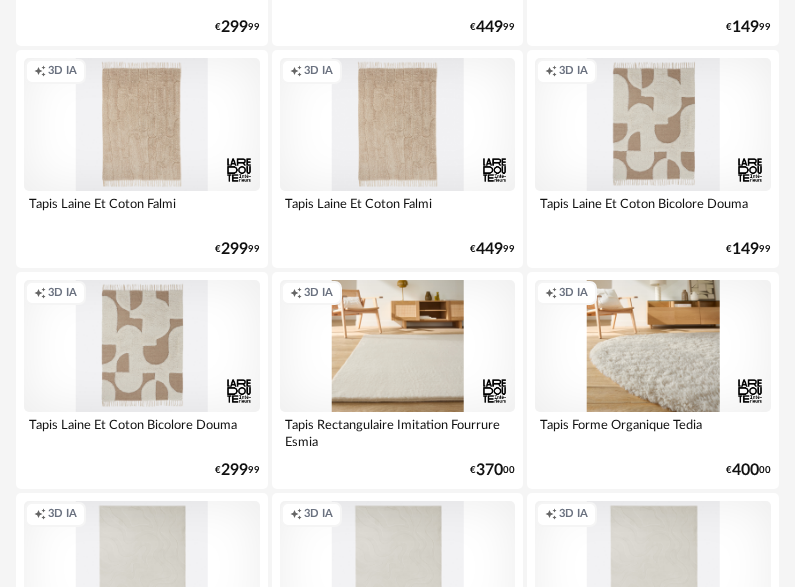 click on "Creation icon   3D IA" at bounding box center (398, 124) 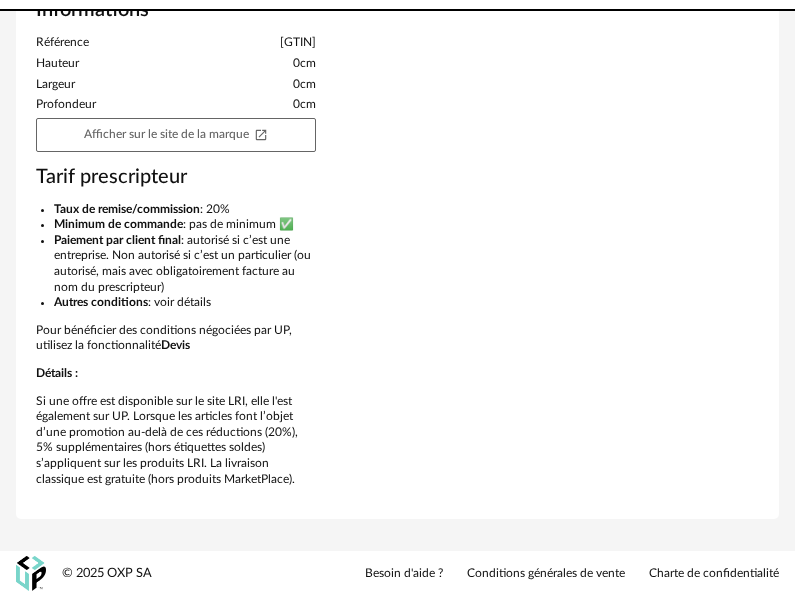 scroll, scrollTop: 0, scrollLeft: 0, axis: both 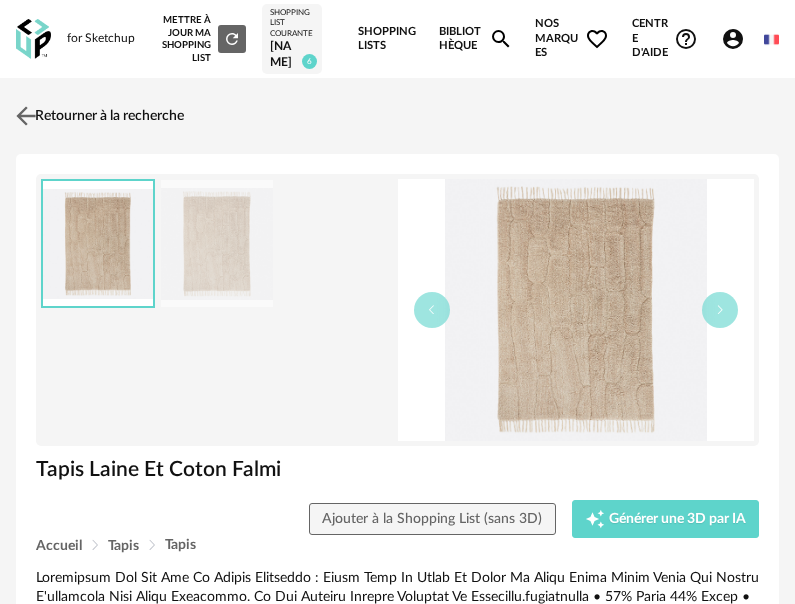 click at bounding box center [26, 116] 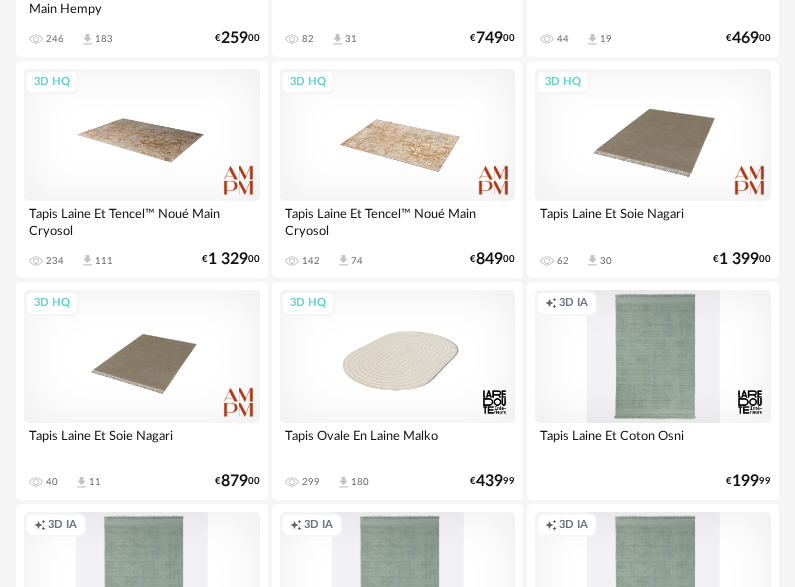 scroll, scrollTop: 0, scrollLeft: 0, axis: both 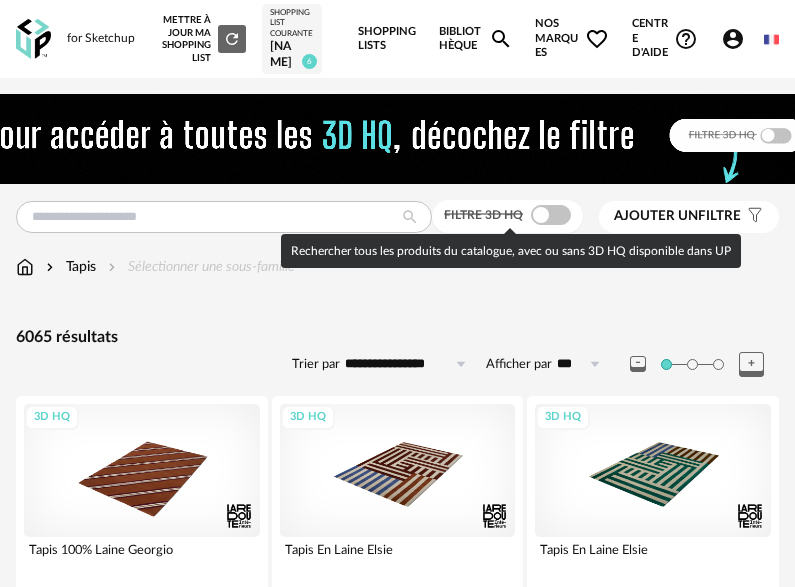 click on "Filtre 3D HQ" at bounding box center [509, 214] 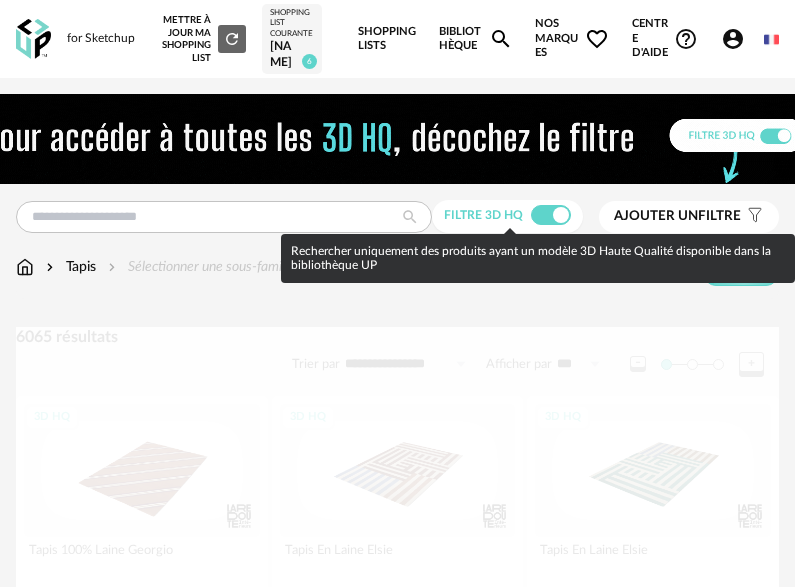 click at bounding box center (551, 215) 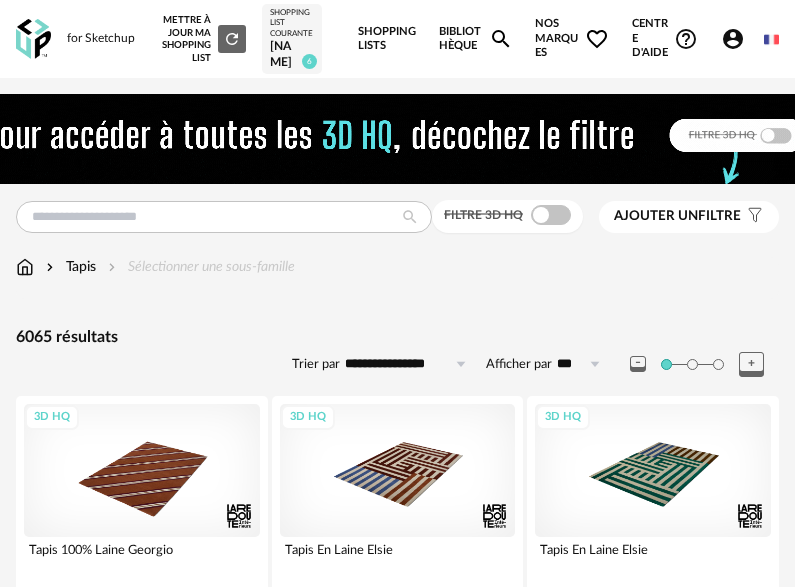 click at bounding box center [551, 215] 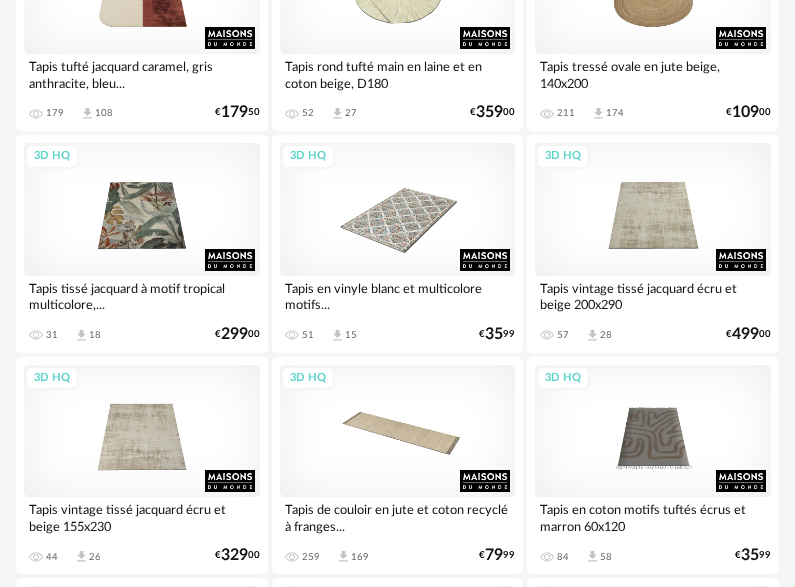 scroll, scrollTop: 6000, scrollLeft: 0, axis: vertical 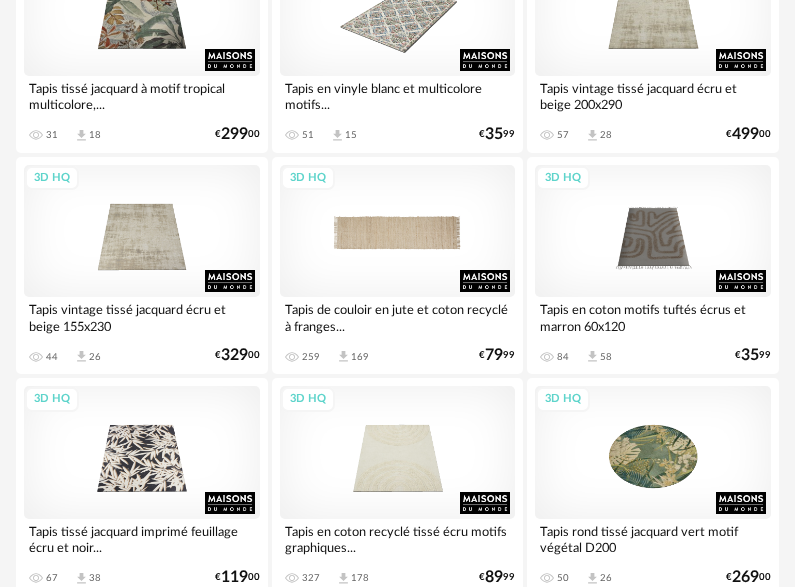 click on "3D HQ" at bounding box center [398, 231] 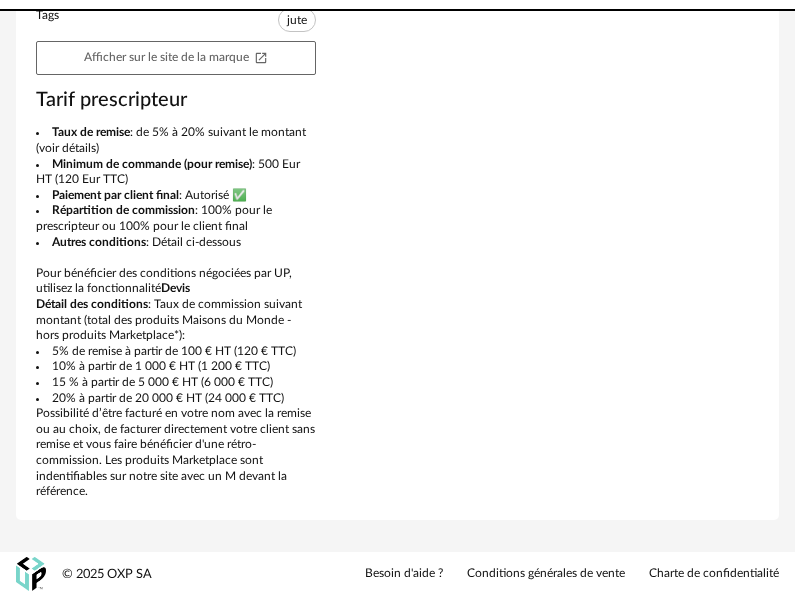 scroll, scrollTop: 0, scrollLeft: 0, axis: both 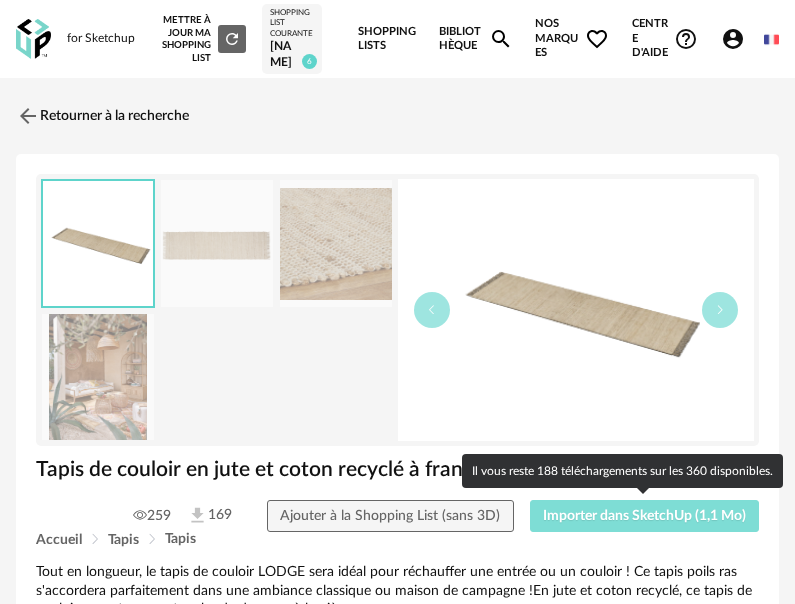 click on "Importer dans SketchUp (1,1 Mo)" at bounding box center [645, 516] 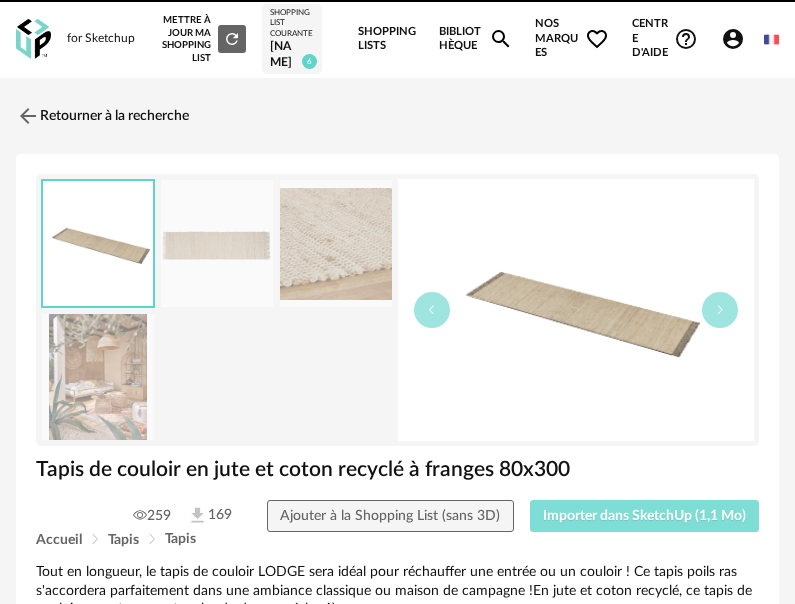 type 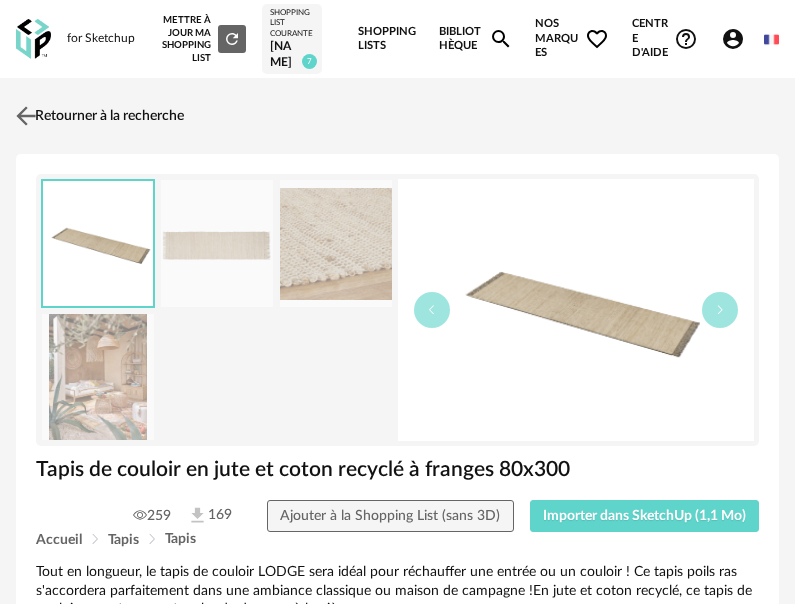 click at bounding box center [26, 116] 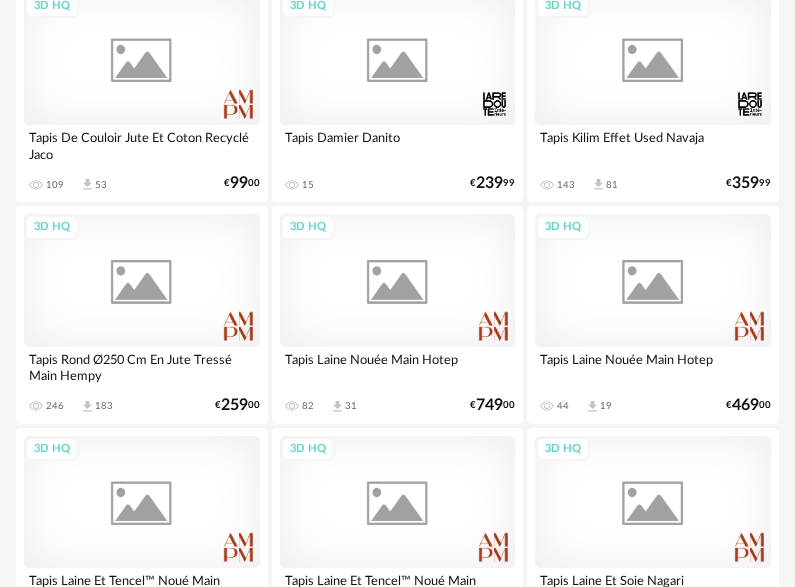 scroll, scrollTop: 0, scrollLeft: 0, axis: both 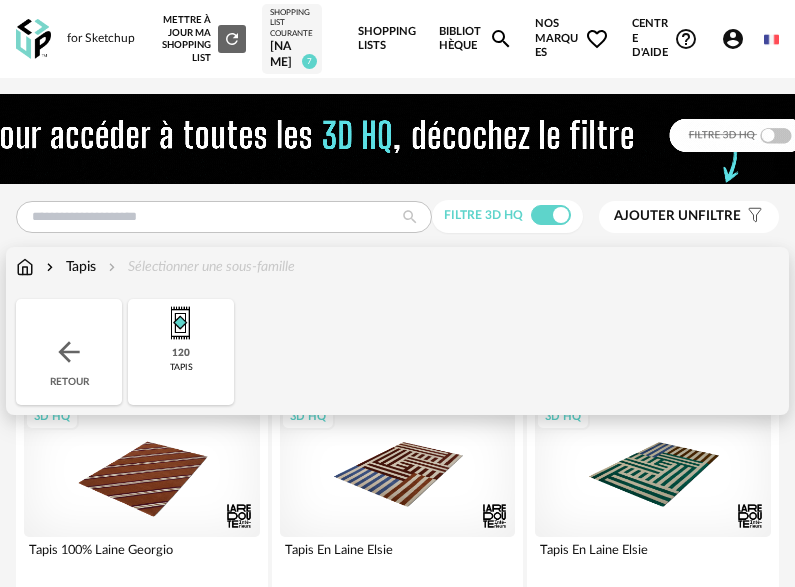 click at bounding box center (25, 267) 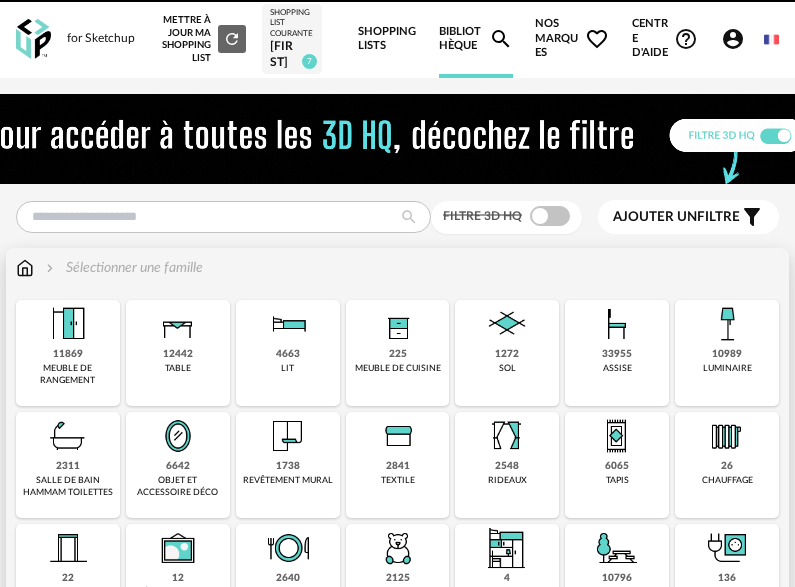 scroll, scrollTop: 0, scrollLeft: 0, axis: both 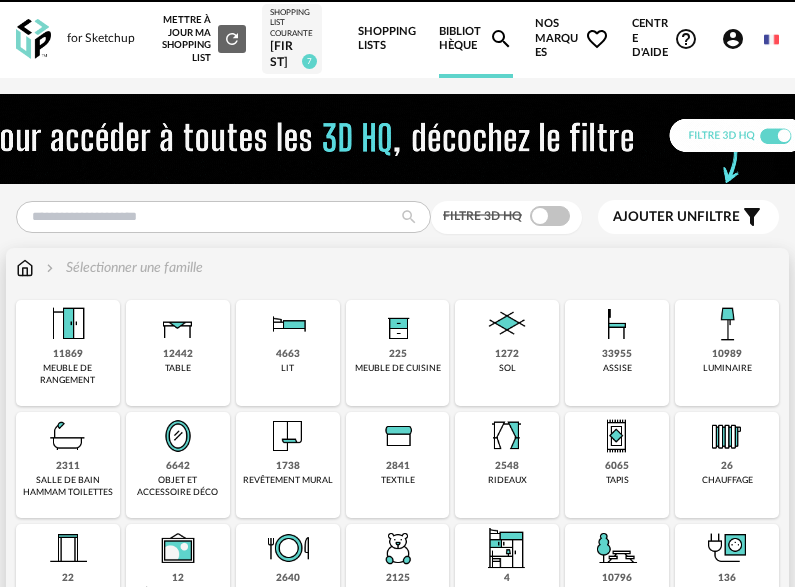 click on "1272
sol" at bounding box center (507, 353) 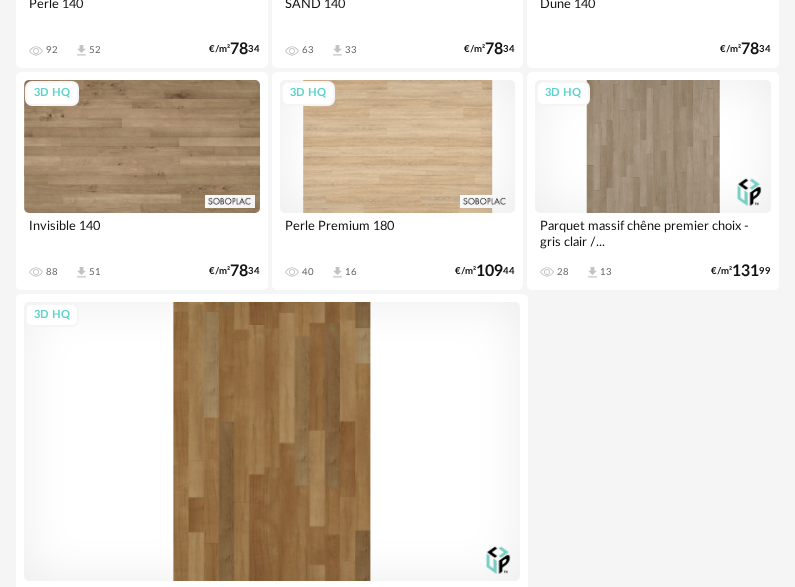 scroll, scrollTop: 7614, scrollLeft: 0, axis: vertical 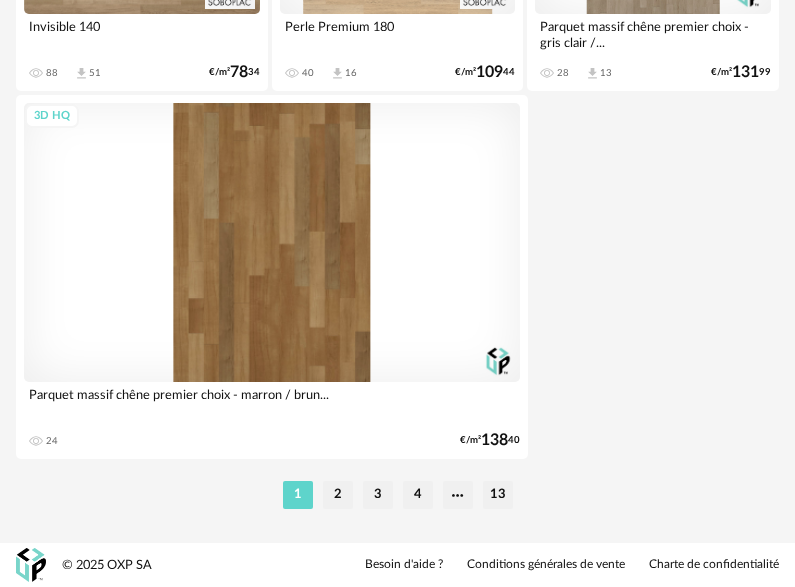 click on "1 2 3 4 13" at bounding box center [397, 495] 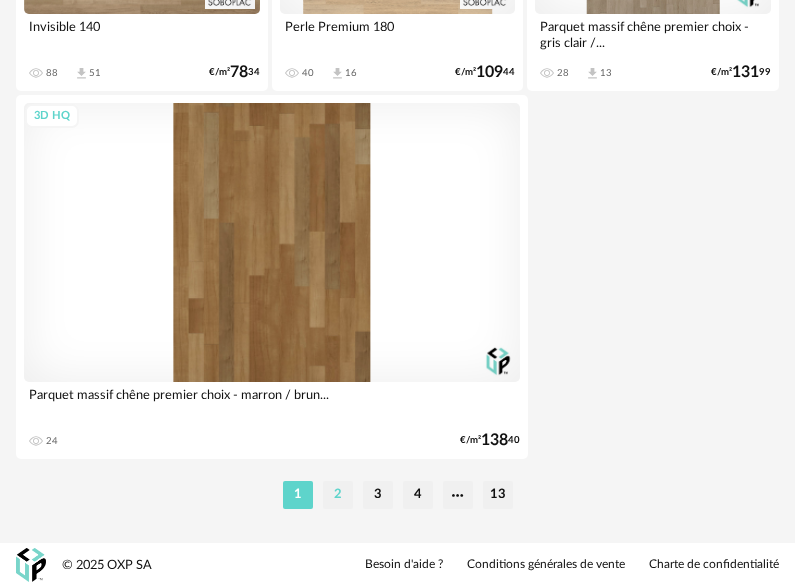 click on "2" at bounding box center (338, 495) 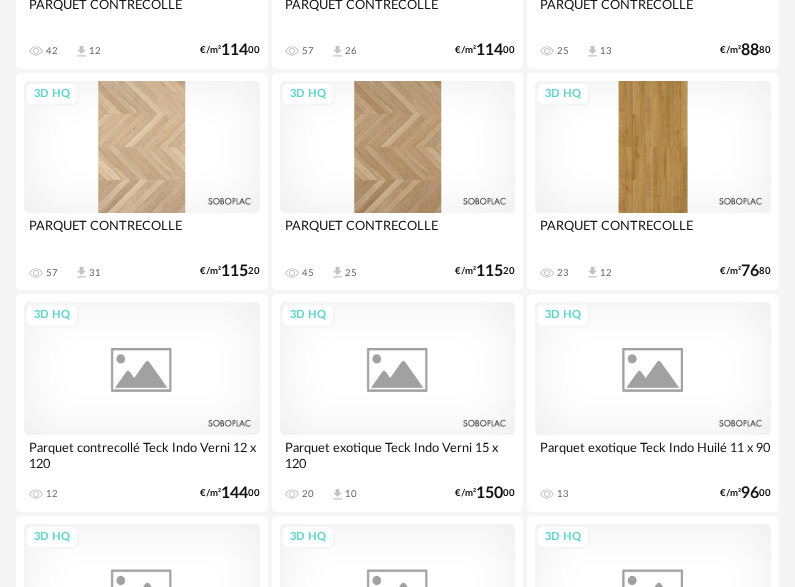 scroll, scrollTop: 600, scrollLeft: 0, axis: vertical 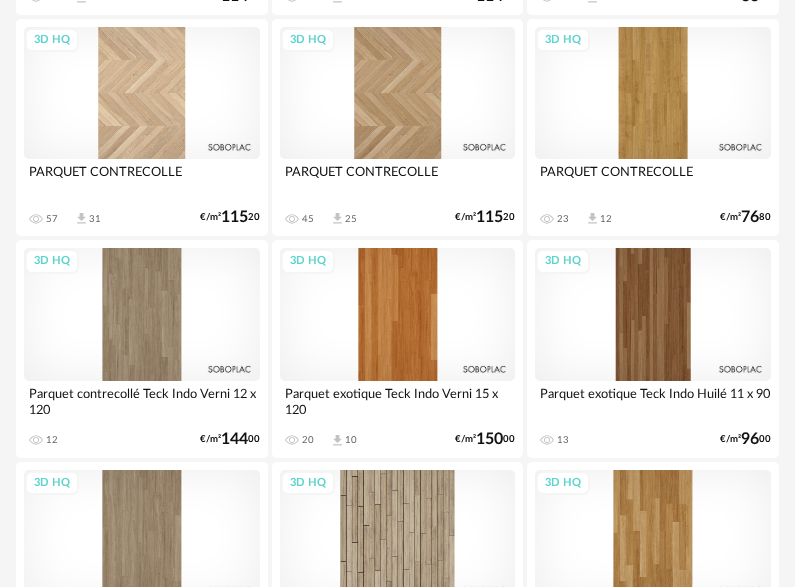 click on "3D HQ" at bounding box center (398, 93) 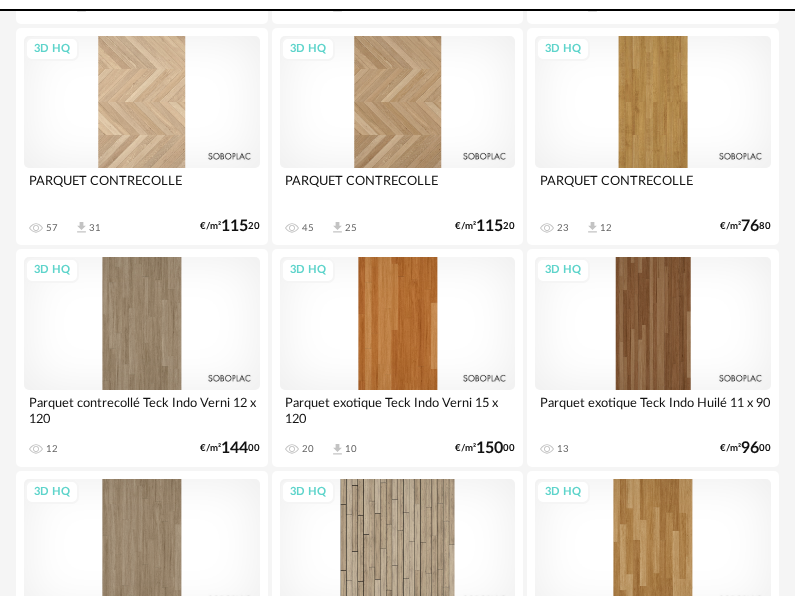scroll, scrollTop: 0, scrollLeft: 0, axis: both 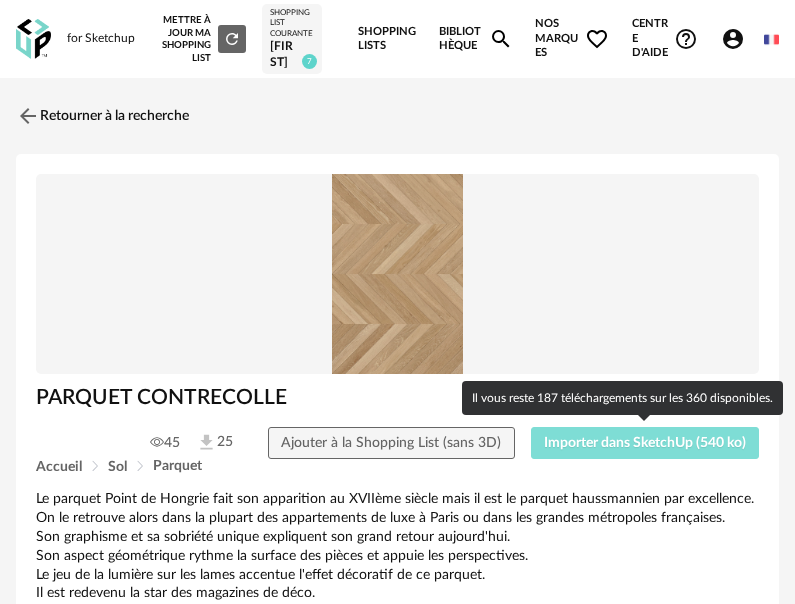 click on "Importer dans SketchUp (540 ko)" at bounding box center (645, 443) 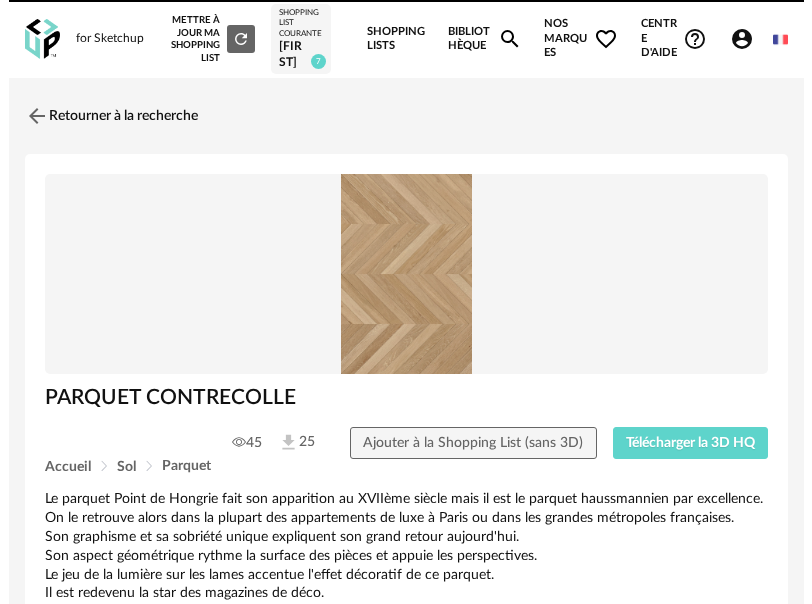 scroll, scrollTop: 0, scrollLeft: 0, axis: both 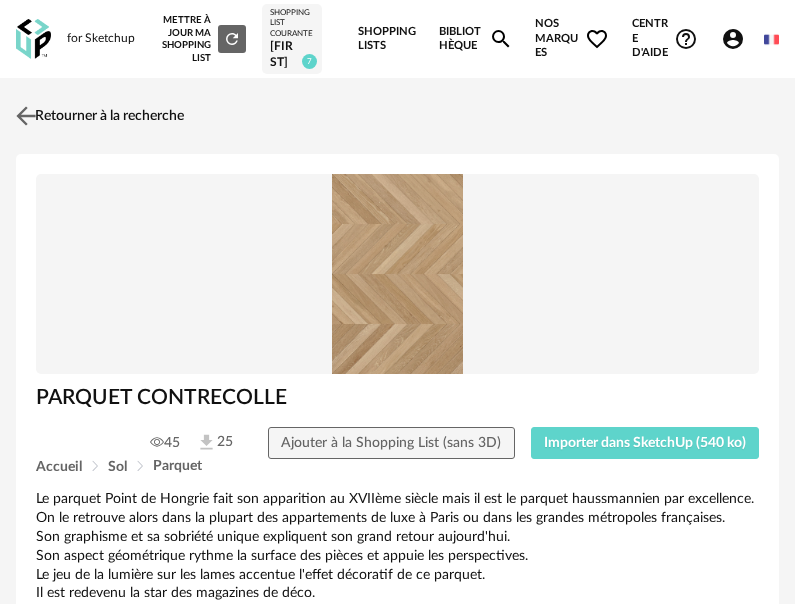 click at bounding box center [26, 116] 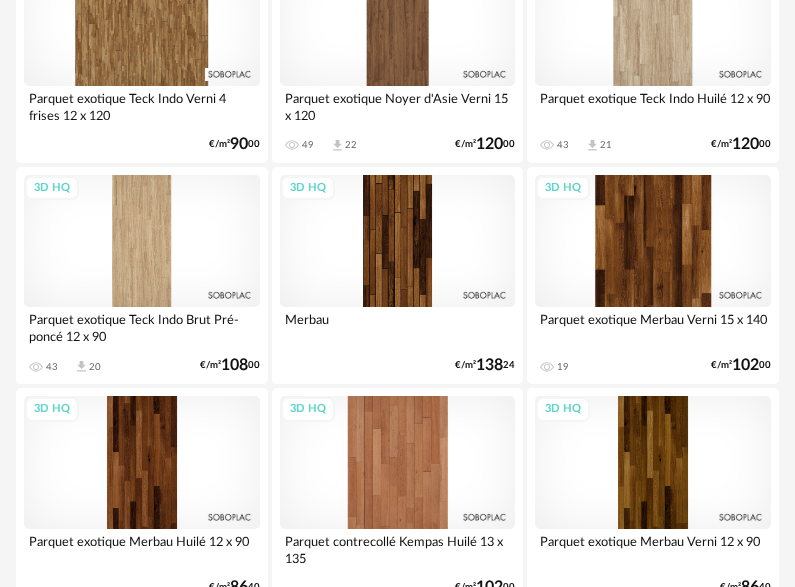 scroll, scrollTop: 0, scrollLeft: 0, axis: both 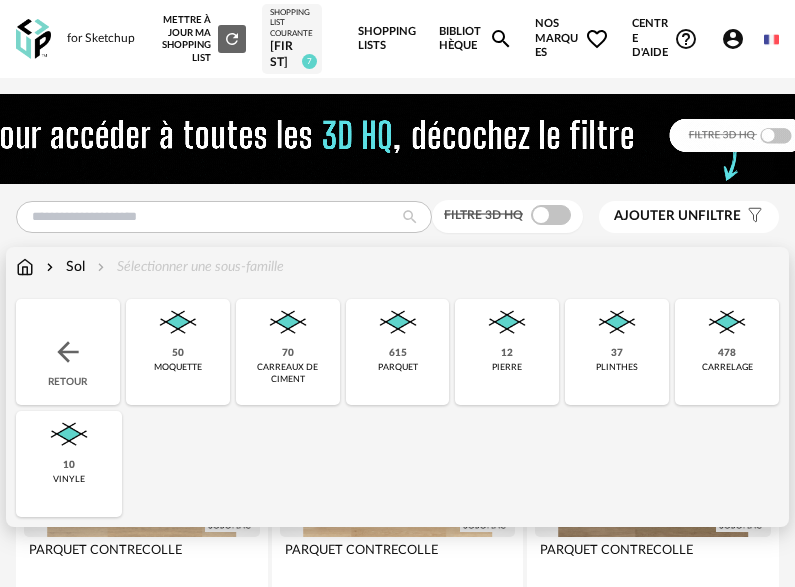 click on "Sol" at bounding box center (63, 267) 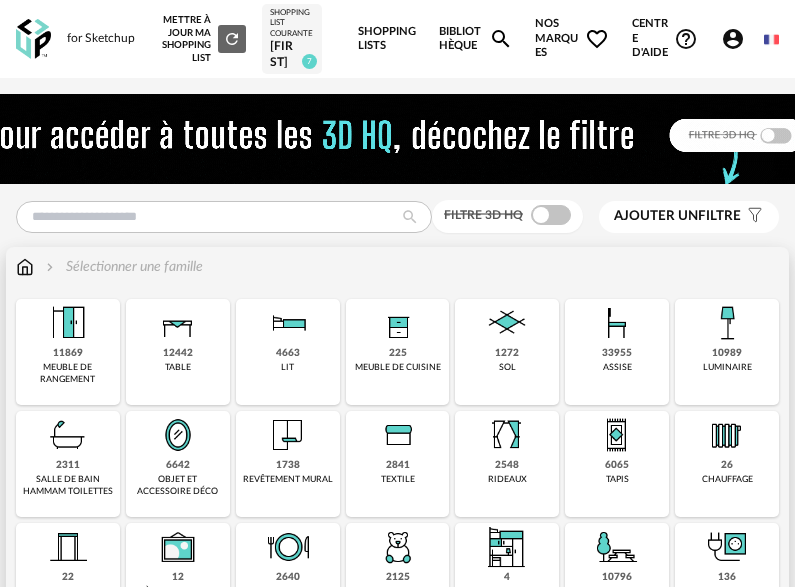 click on "12442
table" at bounding box center [178, 352] 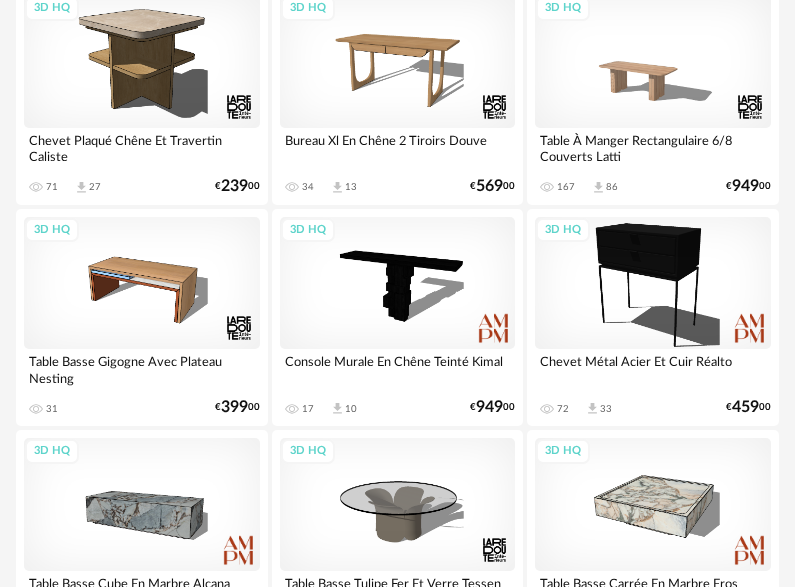 scroll, scrollTop: 0, scrollLeft: 0, axis: both 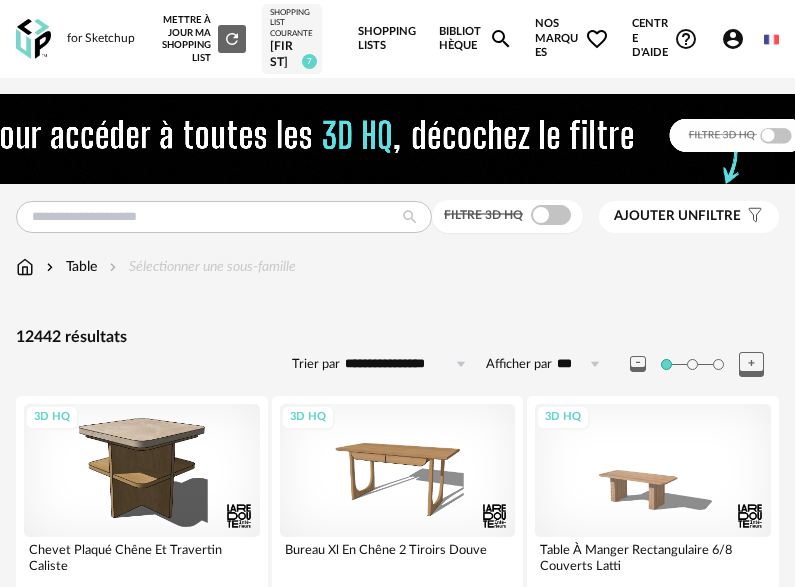 click on "Table
Sélectionner une sous-famille" at bounding box center [397, 278] 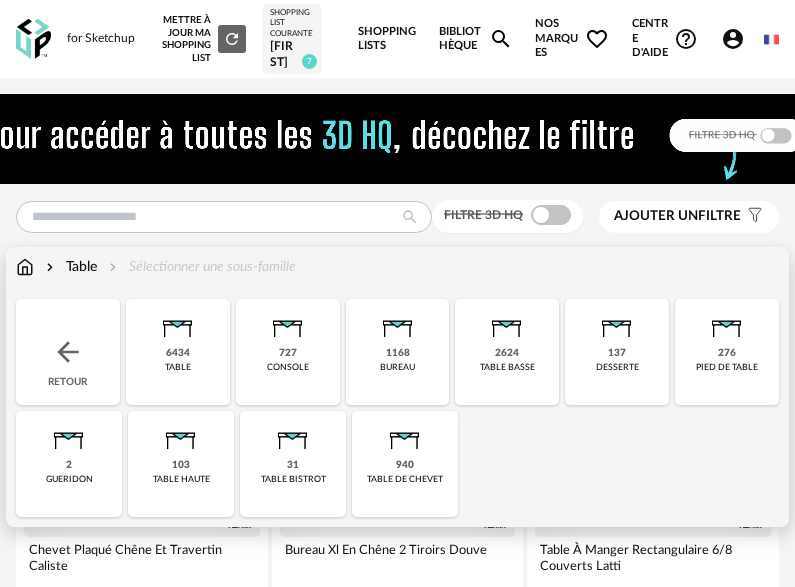 click on "Table
Sélectionner une sous-famille" at bounding box center (397, 278) 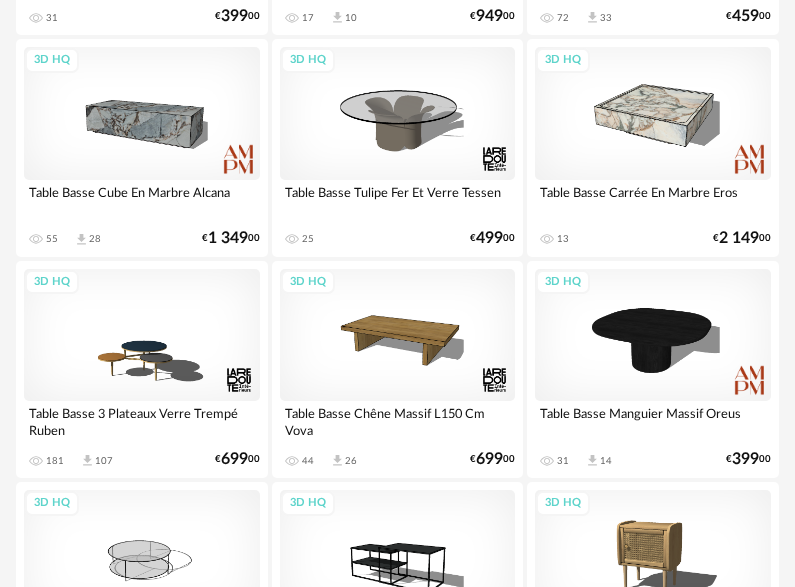 scroll, scrollTop: 0, scrollLeft: 0, axis: both 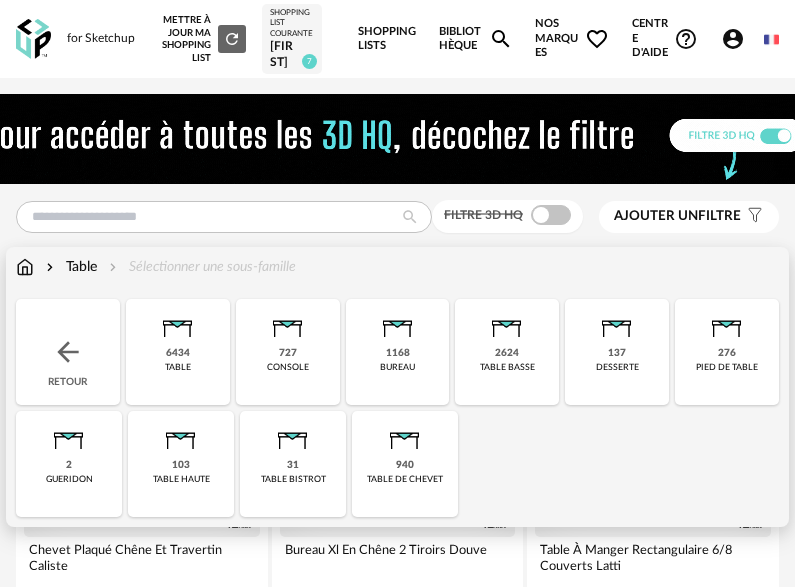 click at bounding box center (25, 267) 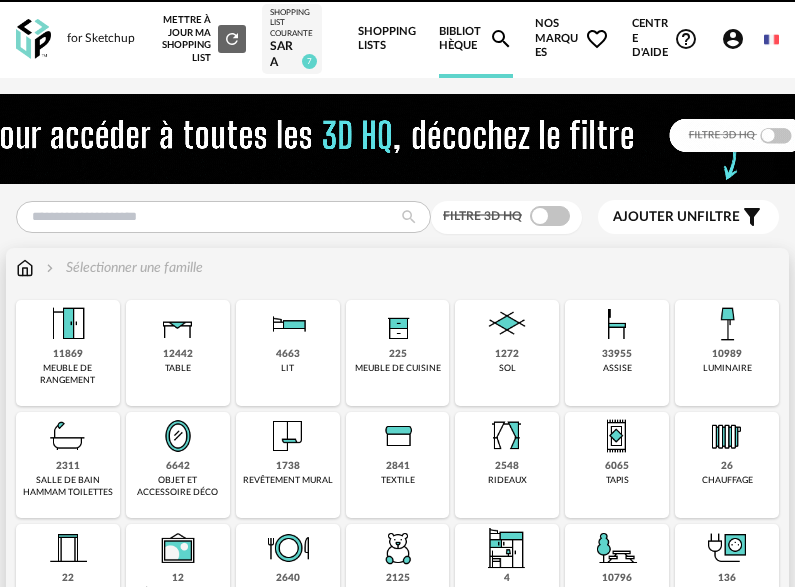 scroll, scrollTop: 0, scrollLeft: 0, axis: both 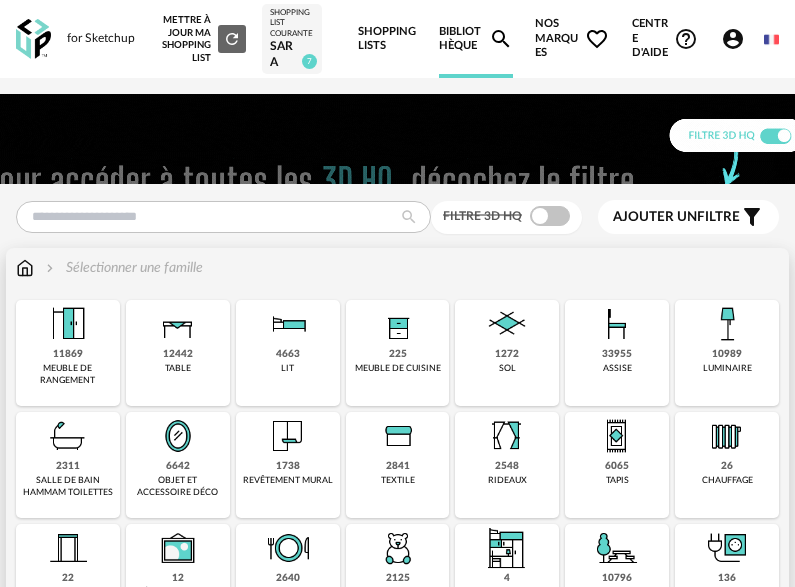 click on "26
chauffage" at bounding box center (727, 465) 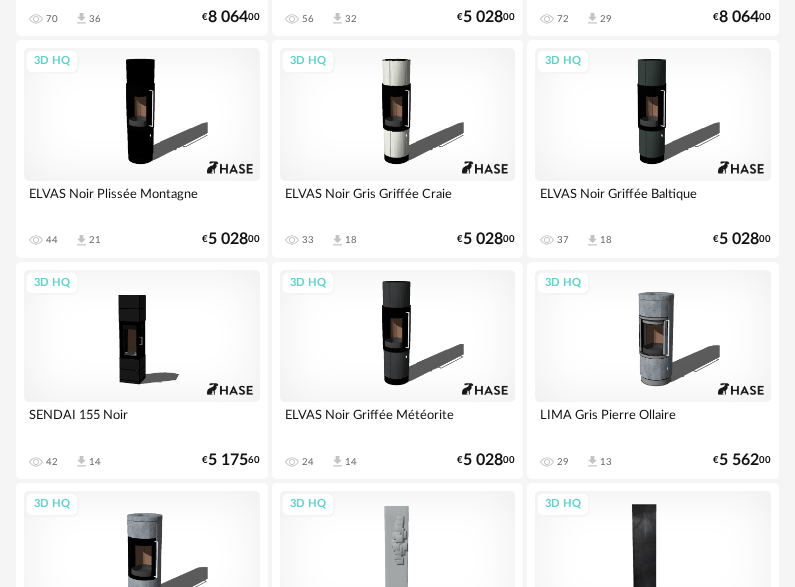 scroll, scrollTop: 200, scrollLeft: 0, axis: vertical 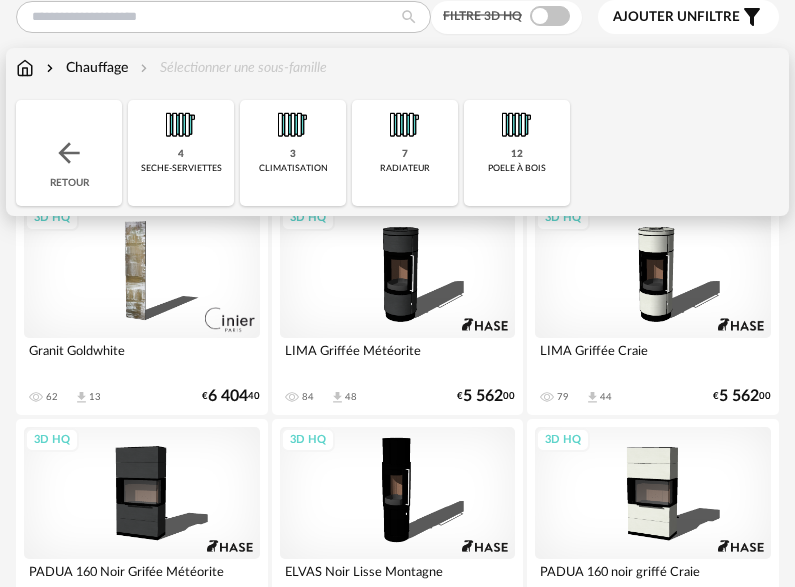 click on "7
radiateur" at bounding box center [405, 153] 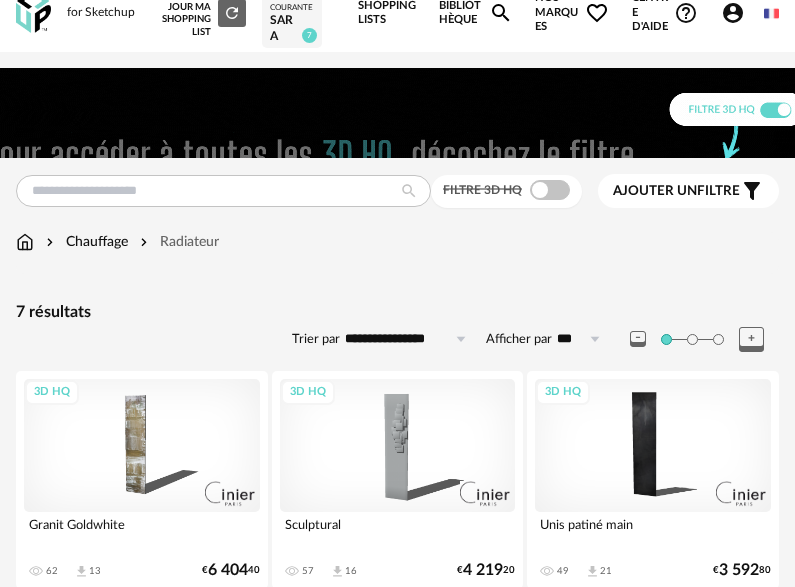 scroll, scrollTop: 0, scrollLeft: 0, axis: both 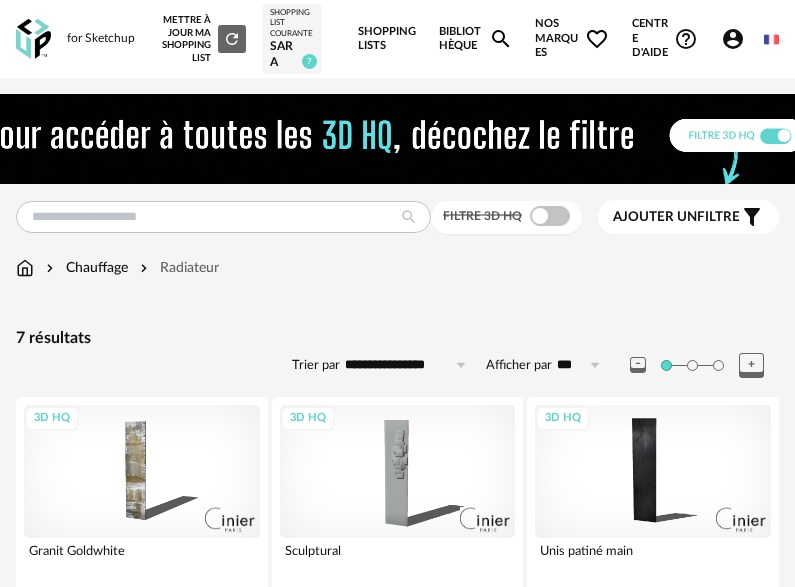 click on "Chauffage
Radiateur" at bounding box center [397, 279] 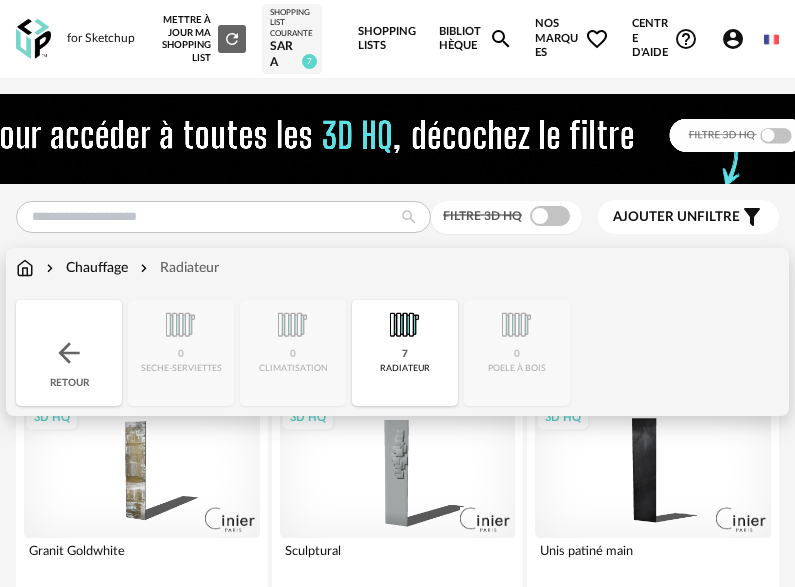 click on "Chauffage" at bounding box center [85, 268] 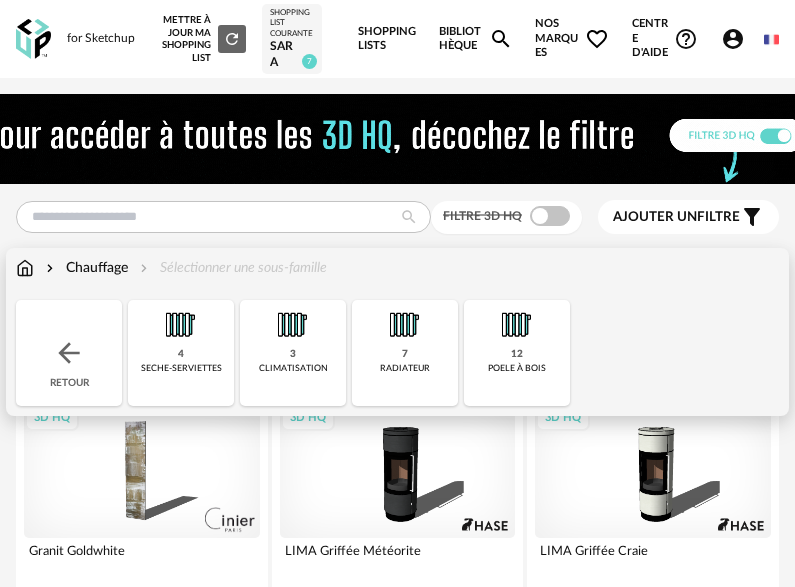 click on "Chauffage" at bounding box center [85, 268] 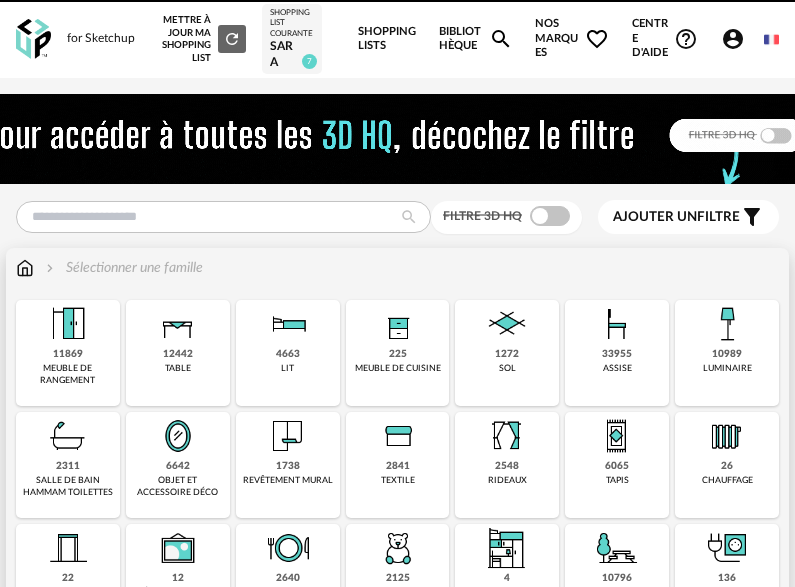 click on "Sélectionner une famille
Close icon
11869
meuble de rangement
12442
table
4663
lit
225
meuble de cuisine
1272
sol
33955
assise
10989
luminaire
2311
salle de bain hammam toilettes
6642
objet et accessoire déco
1738
revêtement mural
2841
textile
2548
rideaux
6065
tapis
26
chauffage
22
huisserie
12" at bounding box center (397, 500) 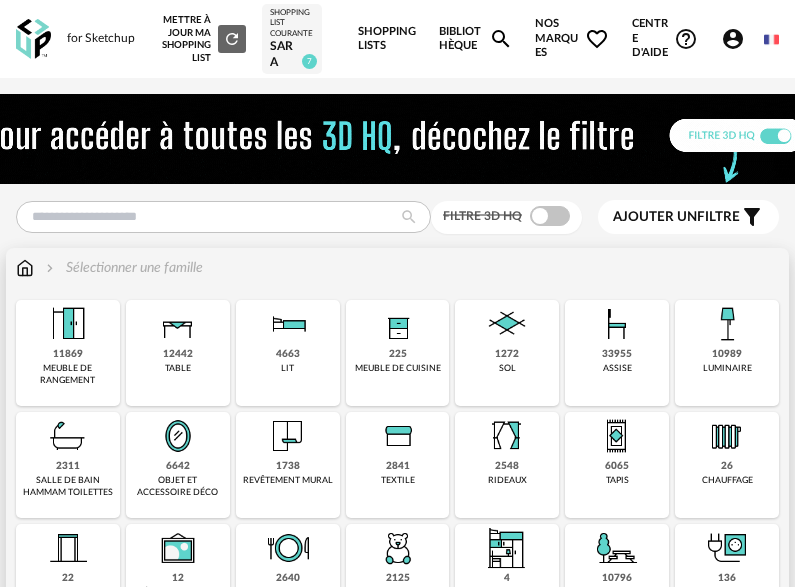 click at bounding box center (25, 268) 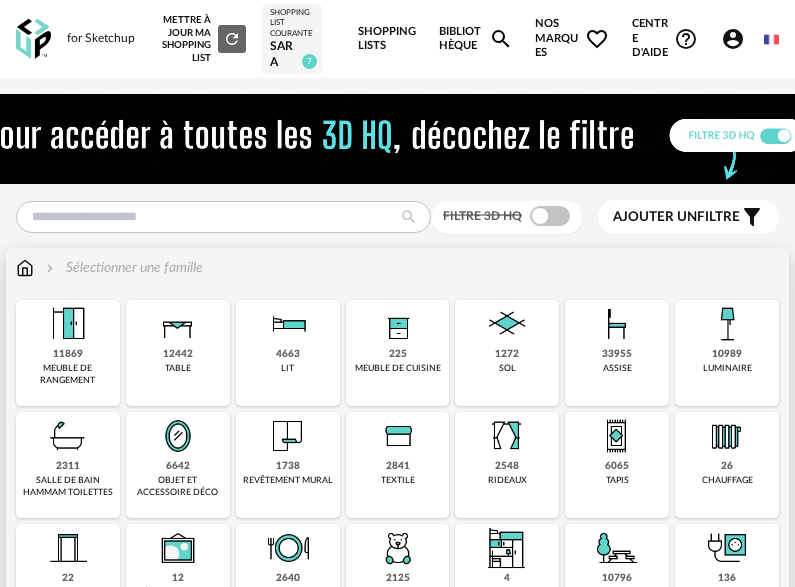 scroll, scrollTop: 200, scrollLeft: 0, axis: vertical 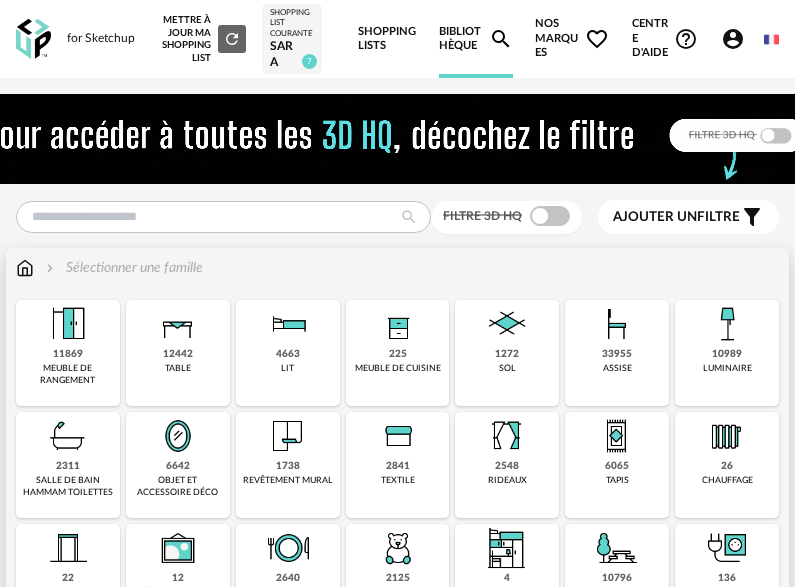 click at bounding box center [288, 436] 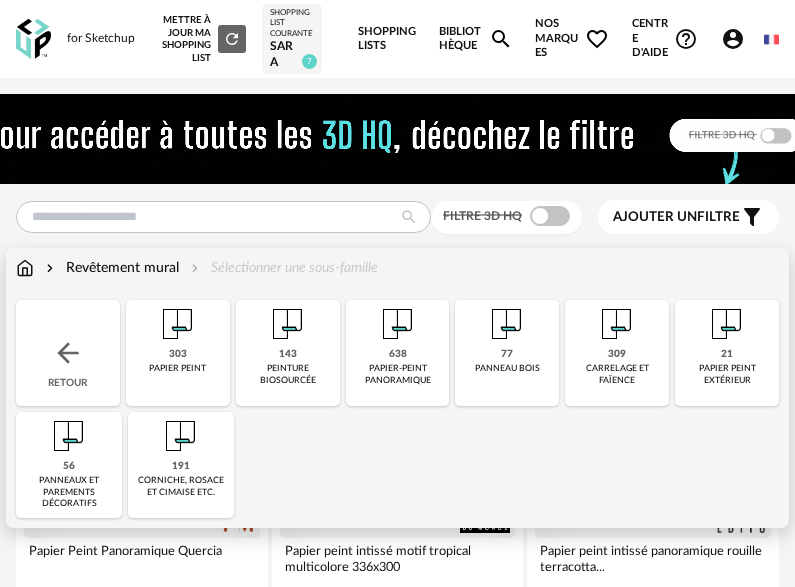 click at bounding box center [69, 436] 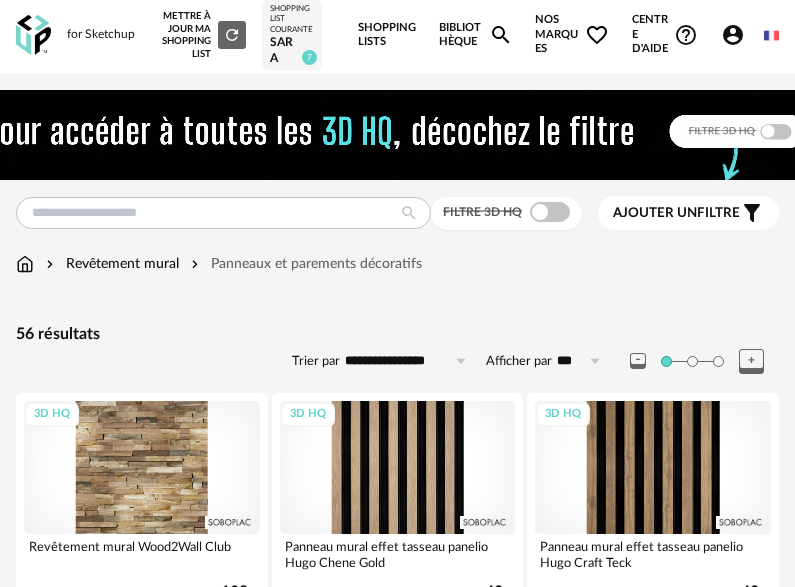 scroll, scrollTop: 0, scrollLeft: 0, axis: both 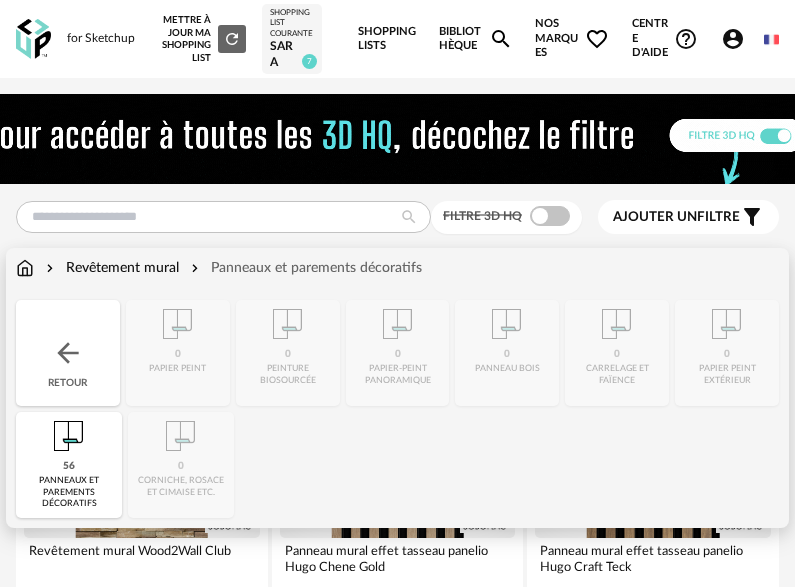 click on "Revêtement mural" at bounding box center [110, 268] 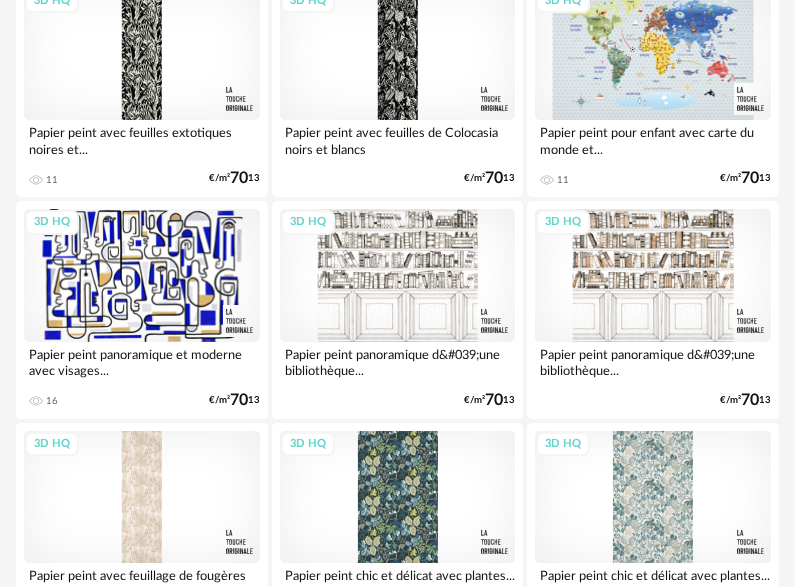 scroll, scrollTop: 0, scrollLeft: 0, axis: both 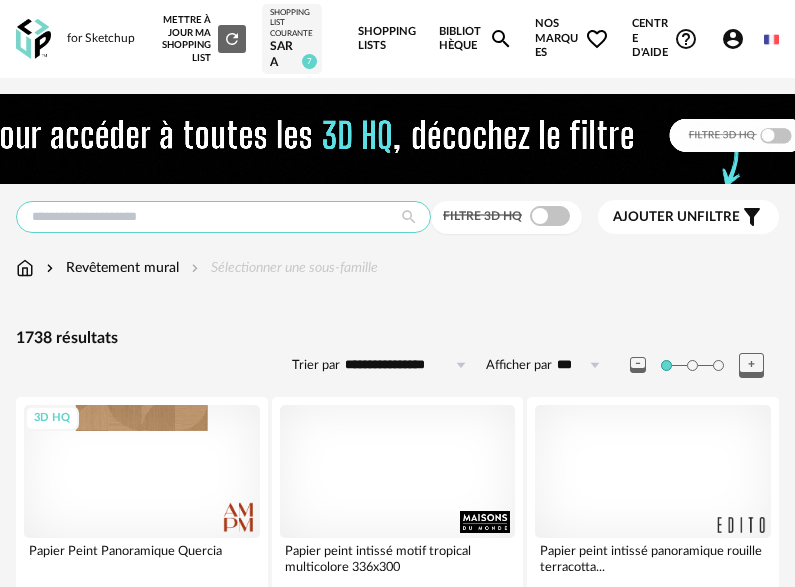 click at bounding box center (223, 217) 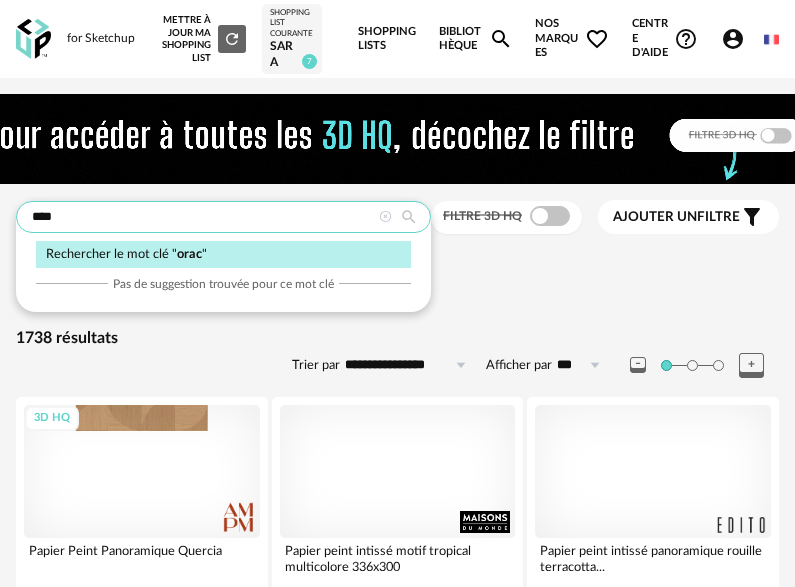 type on "****" 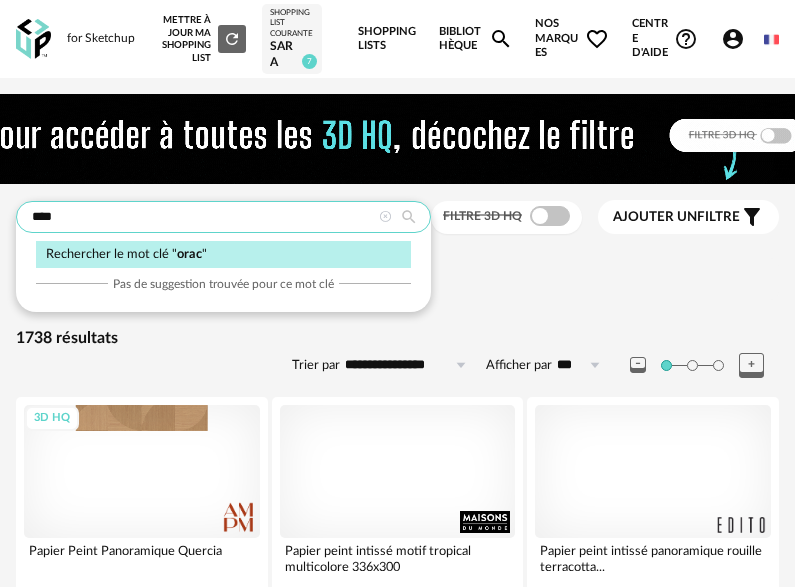 type on "**********" 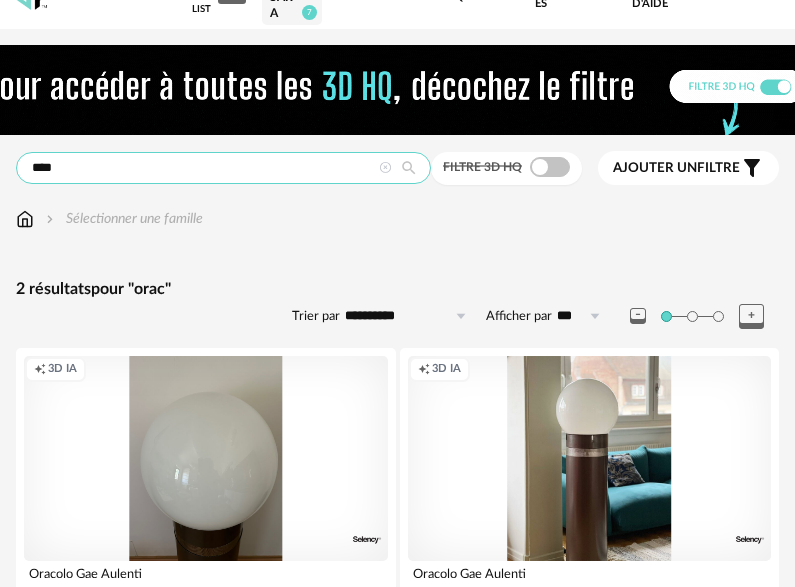 scroll, scrollTop: 0, scrollLeft: 0, axis: both 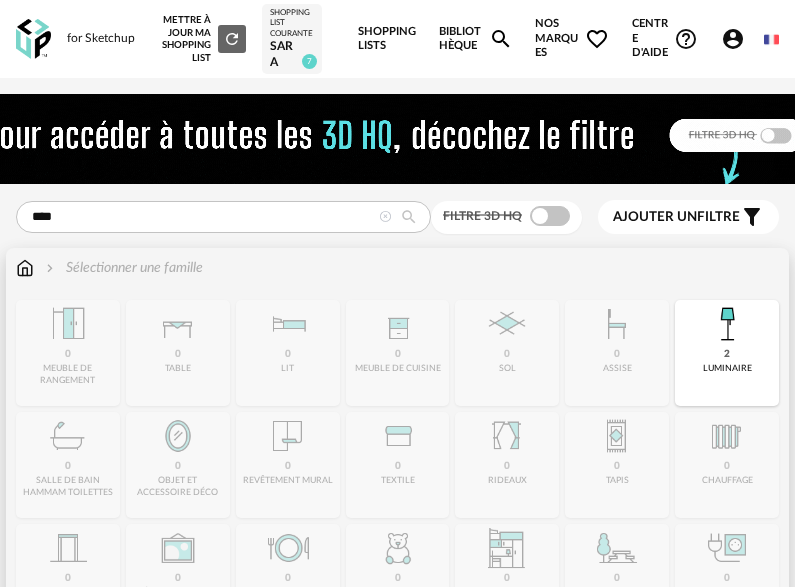 click at bounding box center [25, 268] 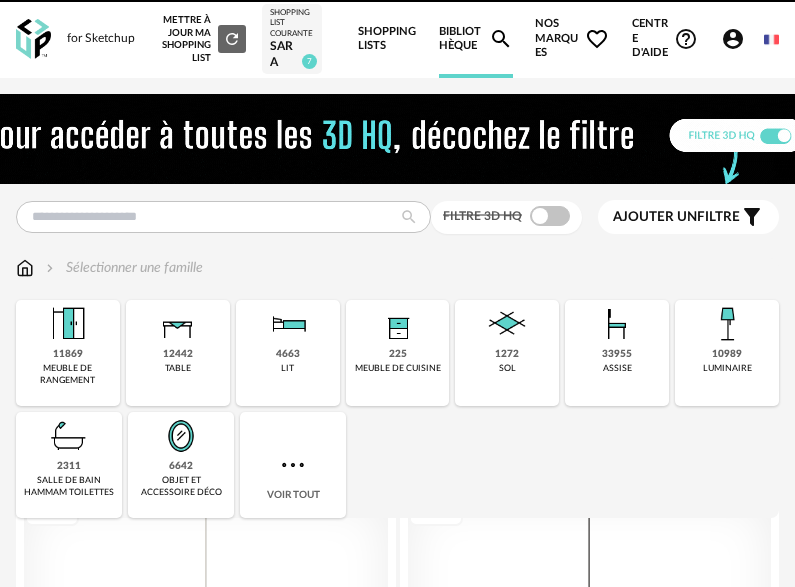 scroll, scrollTop: 0, scrollLeft: 0, axis: both 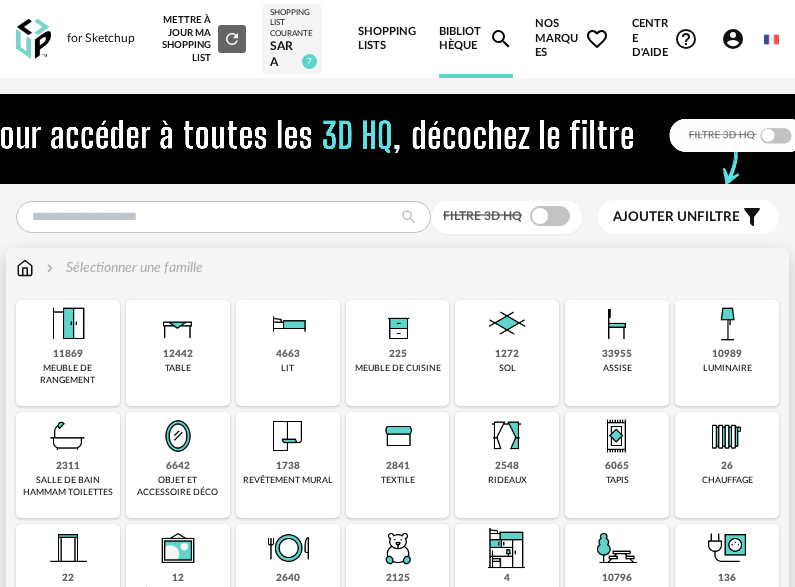 click on "1738
revêtement mural" at bounding box center [288, 465] 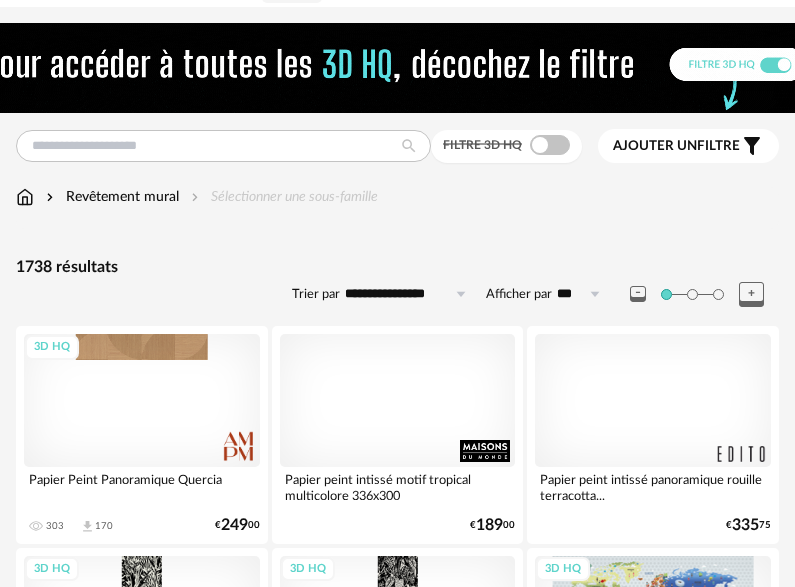 scroll, scrollTop: 0, scrollLeft: 0, axis: both 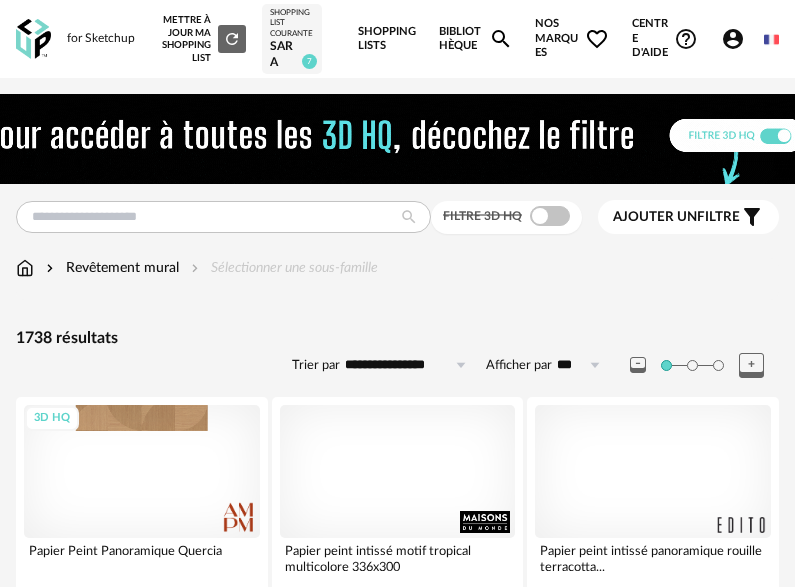 click on "Filtre 3D HQ
Ajouter un  filtre s   Filter icon   Filtrer par :" at bounding box center [397, 217] 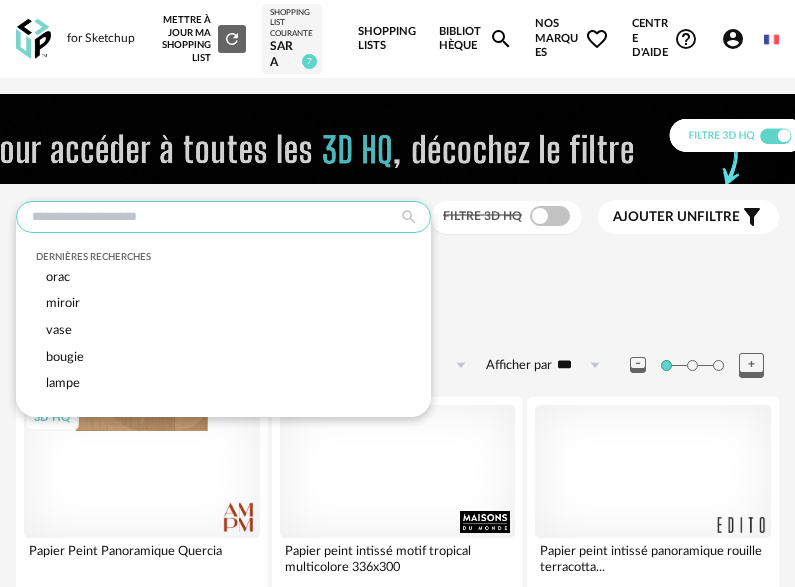 click at bounding box center [223, 217] 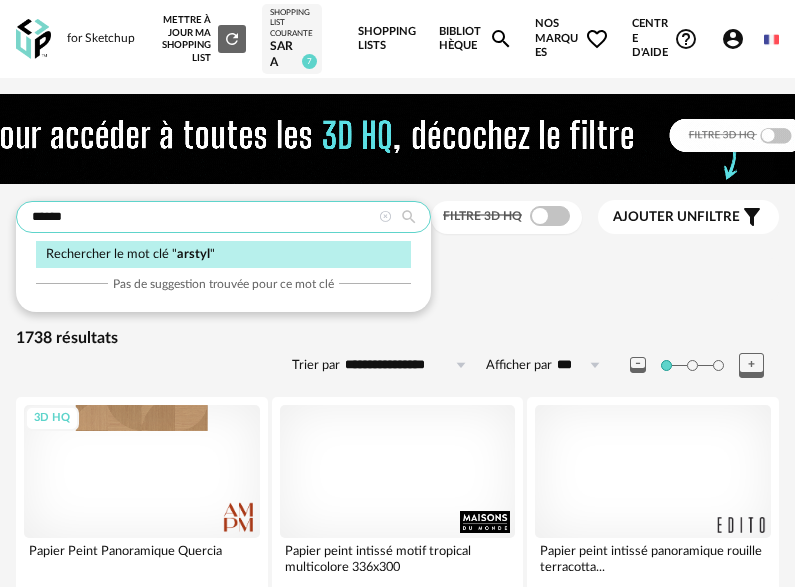 type on "******" 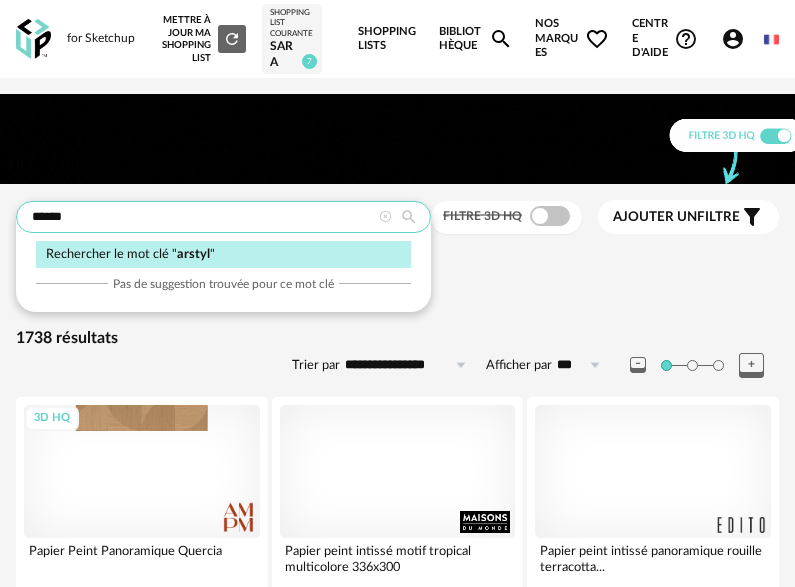 type on "**********" 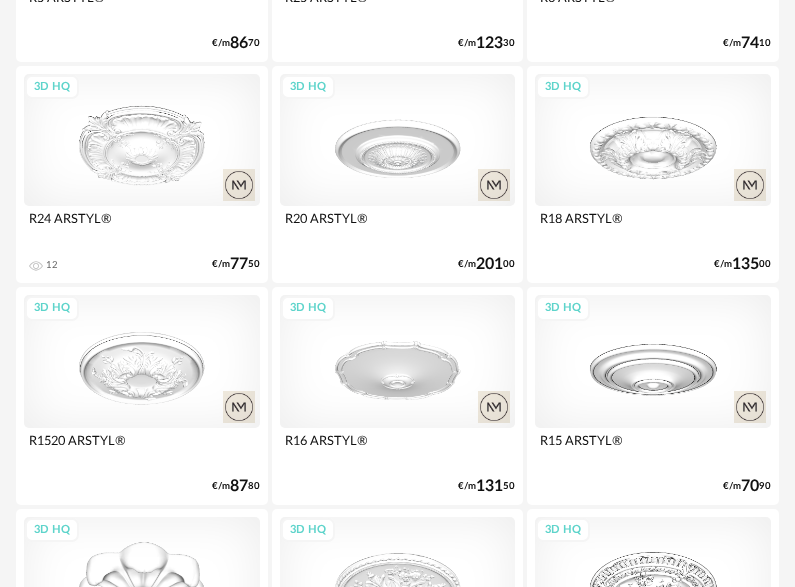 scroll, scrollTop: 5600, scrollLeft: 0, axis: vertical 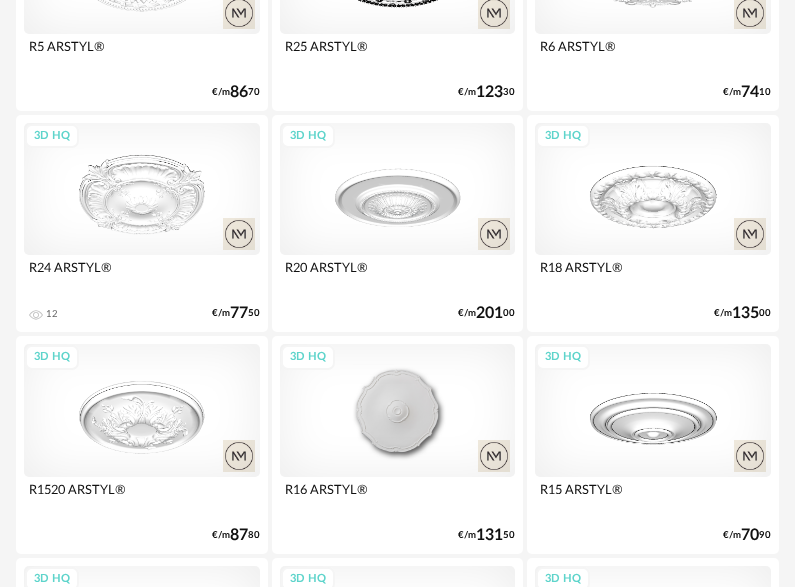 click on "3D HQ" at bounding box center [398, 410] 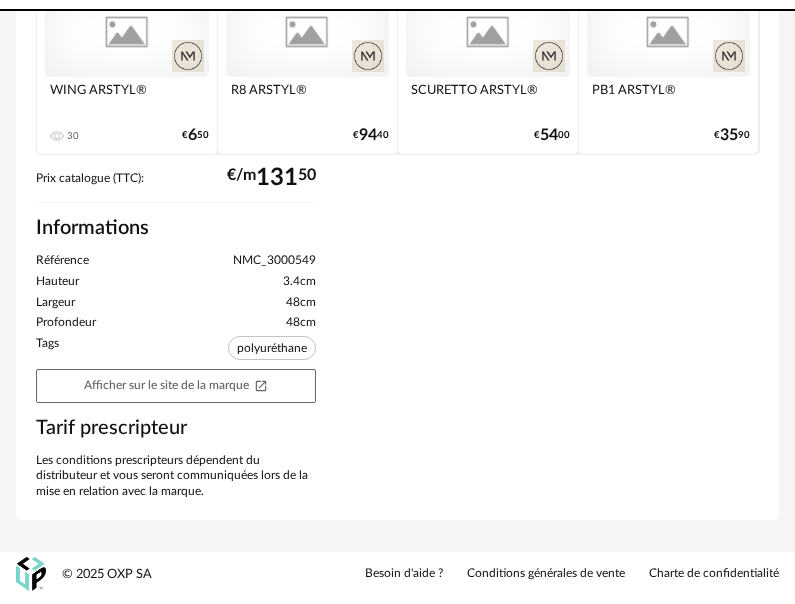 scroll, scrollTop: 0, scrollLeft: 0, axis: both 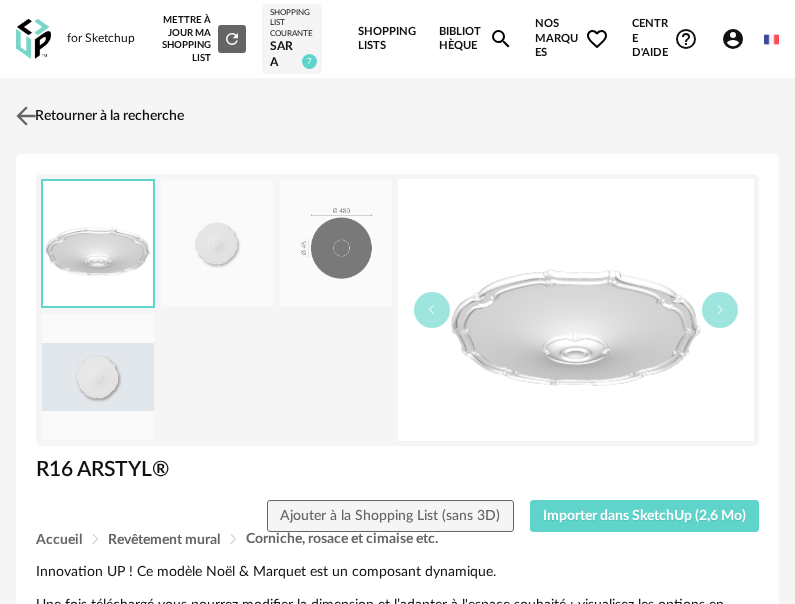 click at bounding box center [26, 116] 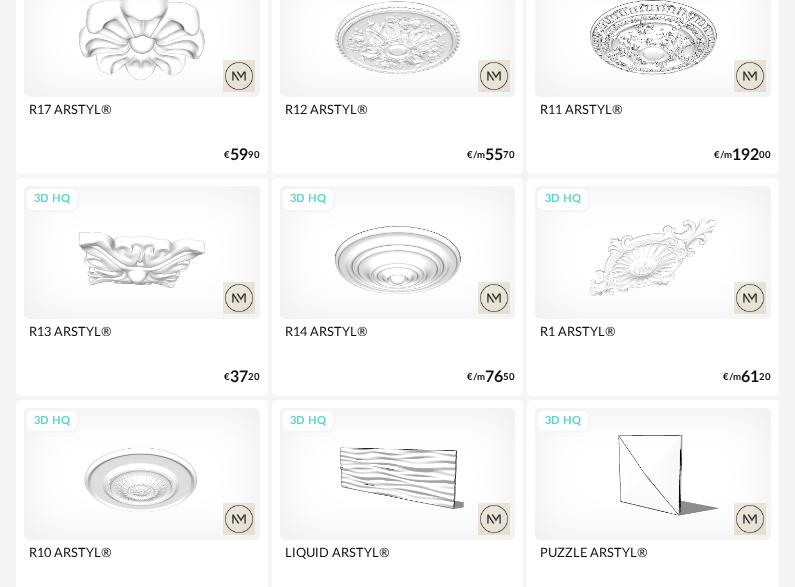 scroll, scrollTop: 6400, scrollLeft: 0, axis: vertical 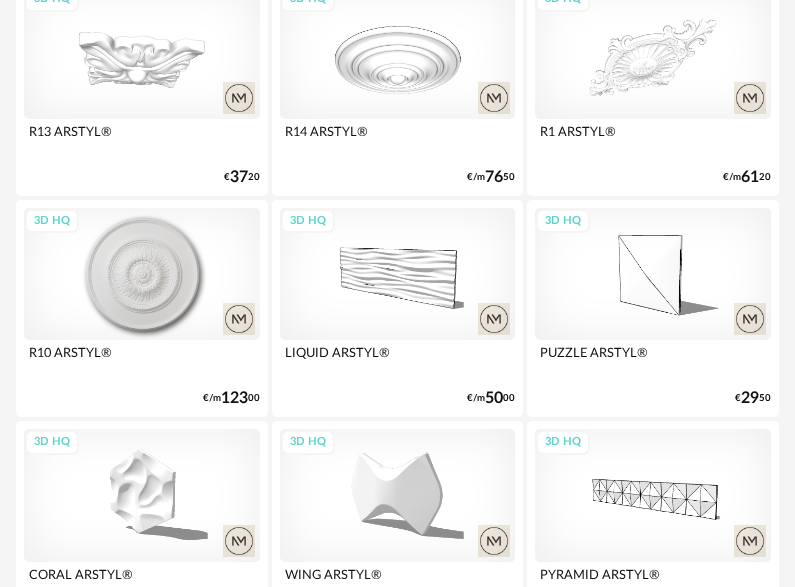click on "3D HQ" at bounding box center (142, 274) 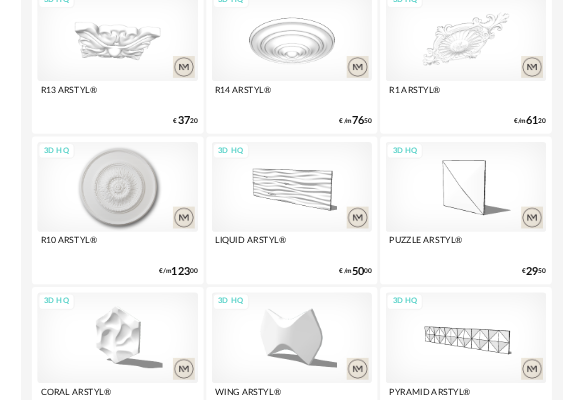 scroll, scrollTop: 0, scrollLeft: 0, axis: both 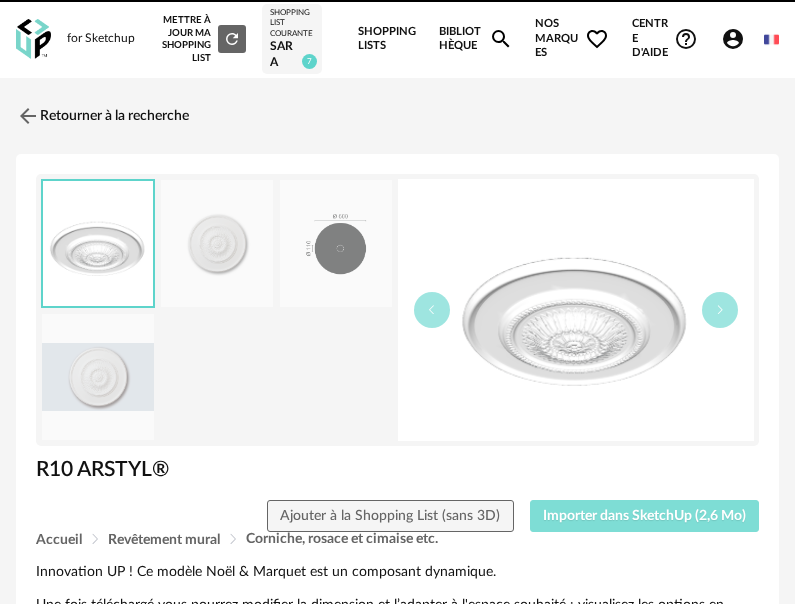 click on "Importer dans SketchUp (2,6 Mo)" at bounding box center [644, 516] 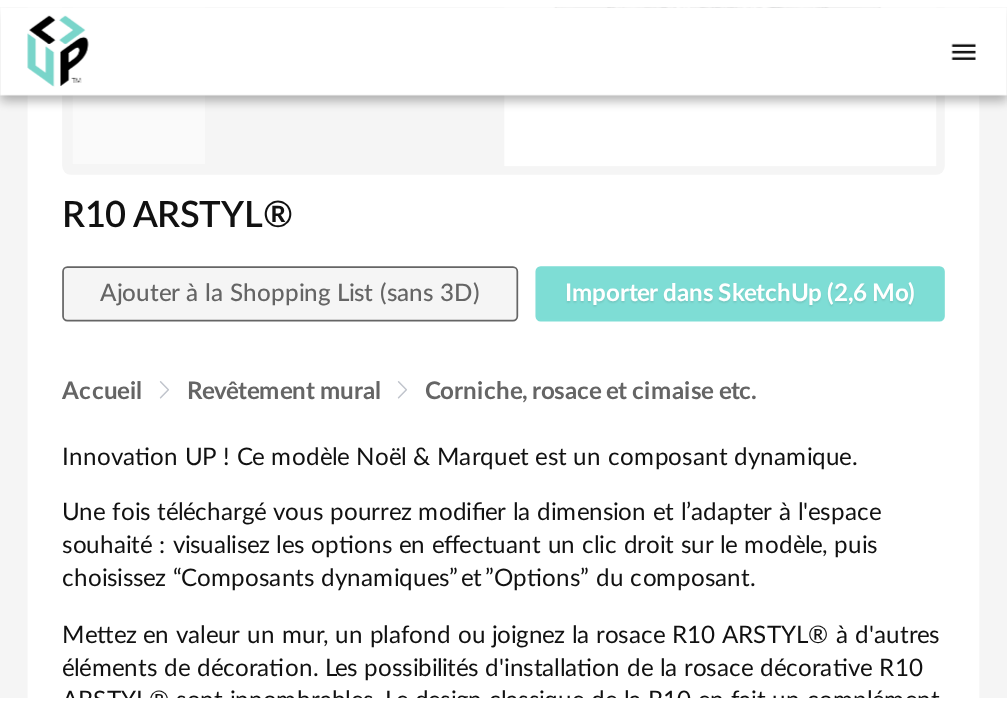 scroll, scrollTop: 400, scrollLeft: 0, axis: vertical 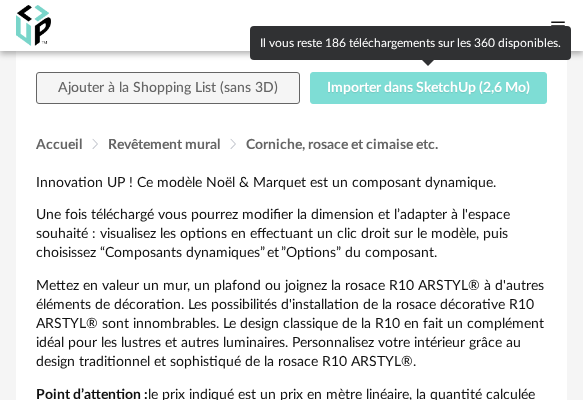 click on "Importer dans SketchUp (2,6 Mo)" at bounding box center (428, 88) 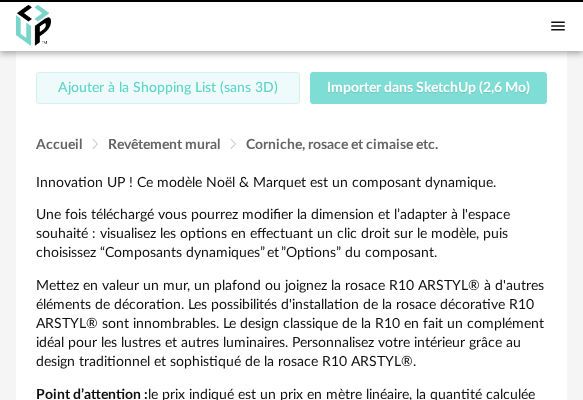 type 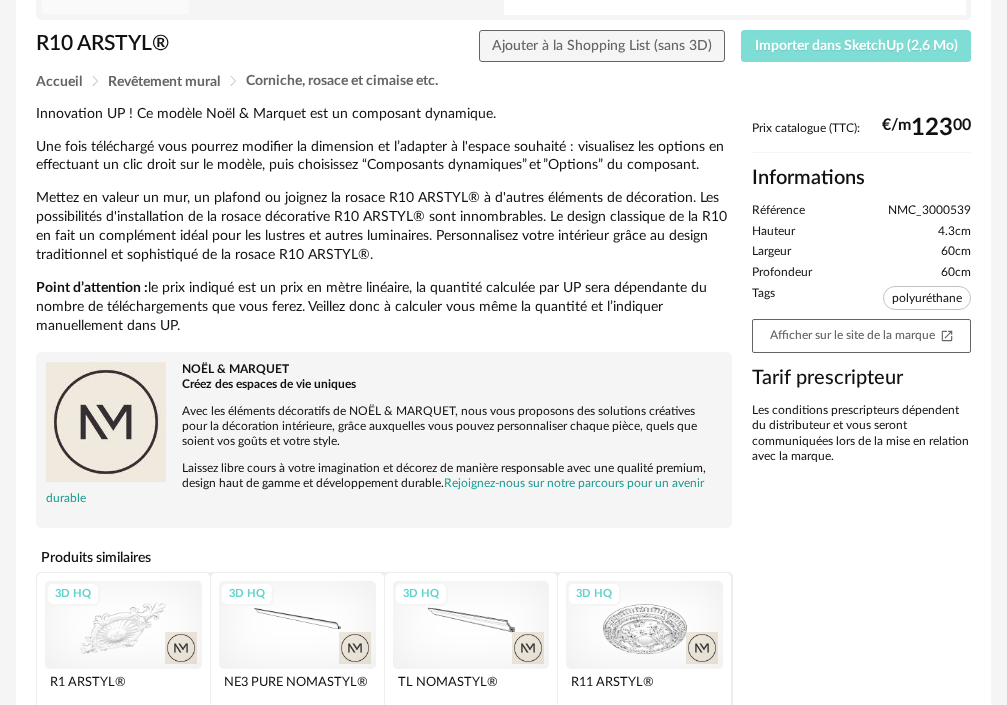 scroll, scrollTop: 0, scrollLeft: 0, axis: both 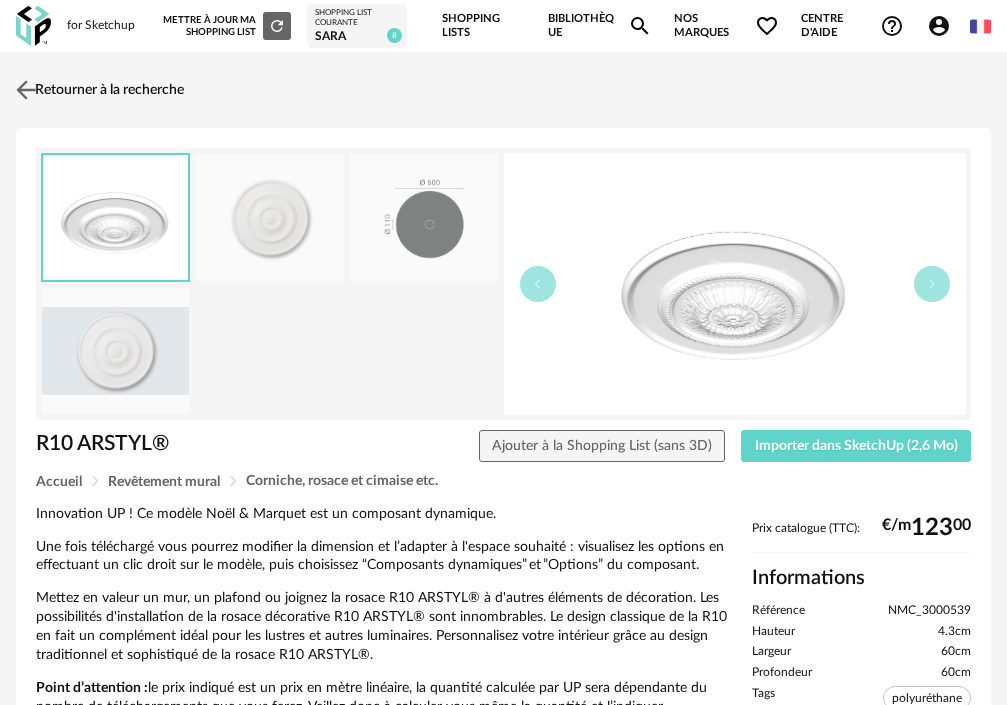 click at bounding box center [26, 90] 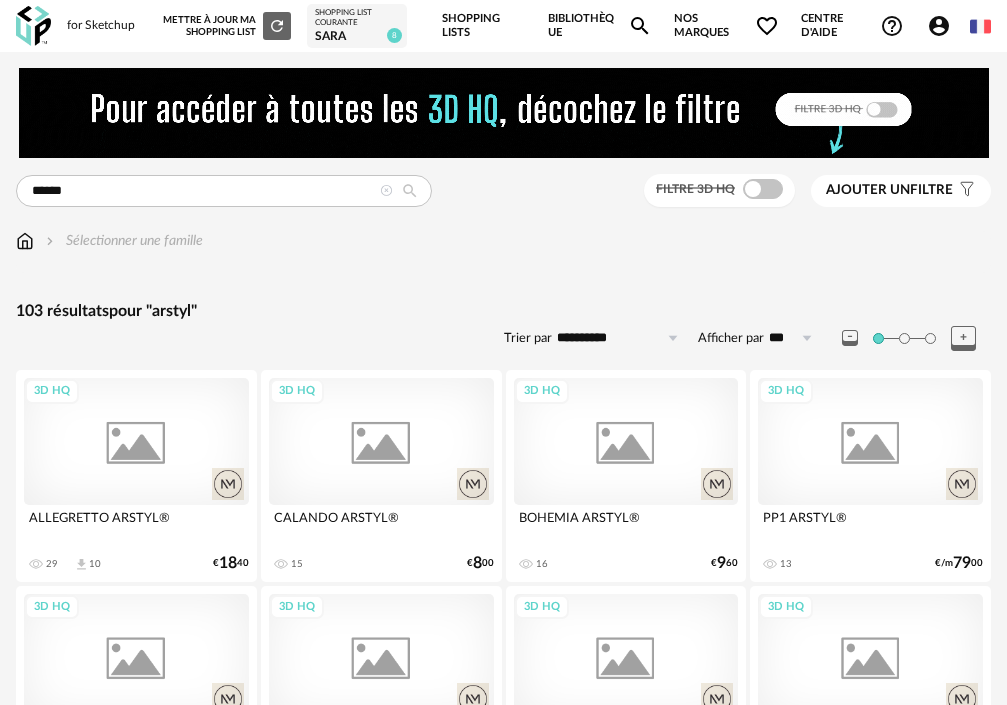 scroll, scrollTop: 5175, scrollLeft: 0, axis: vertical 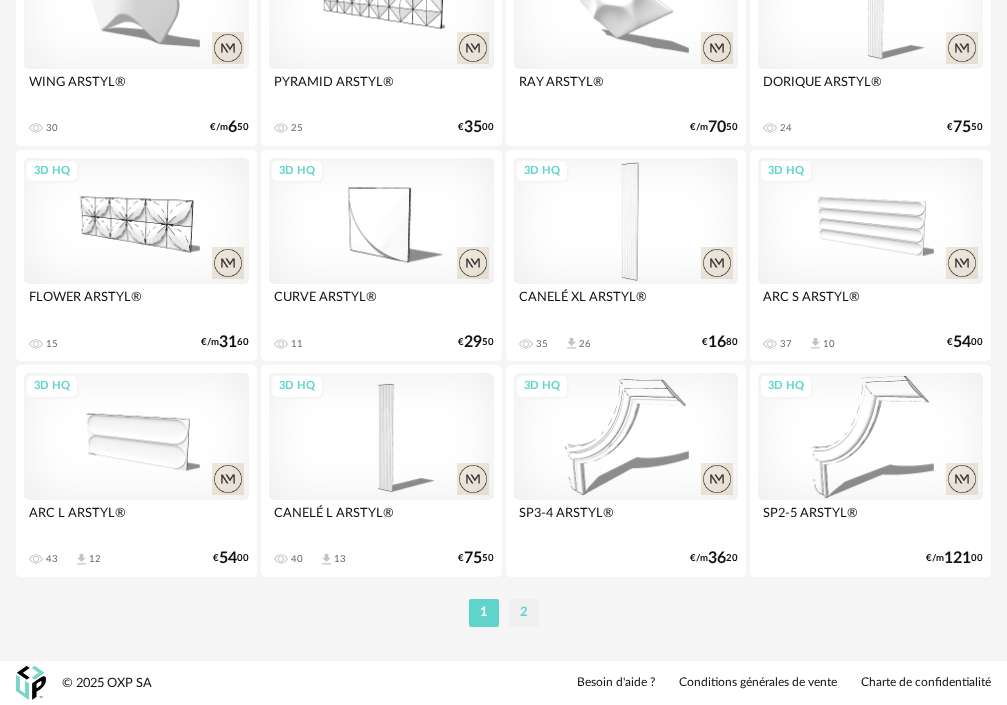 click on "2" at bounding box center [524, 613] 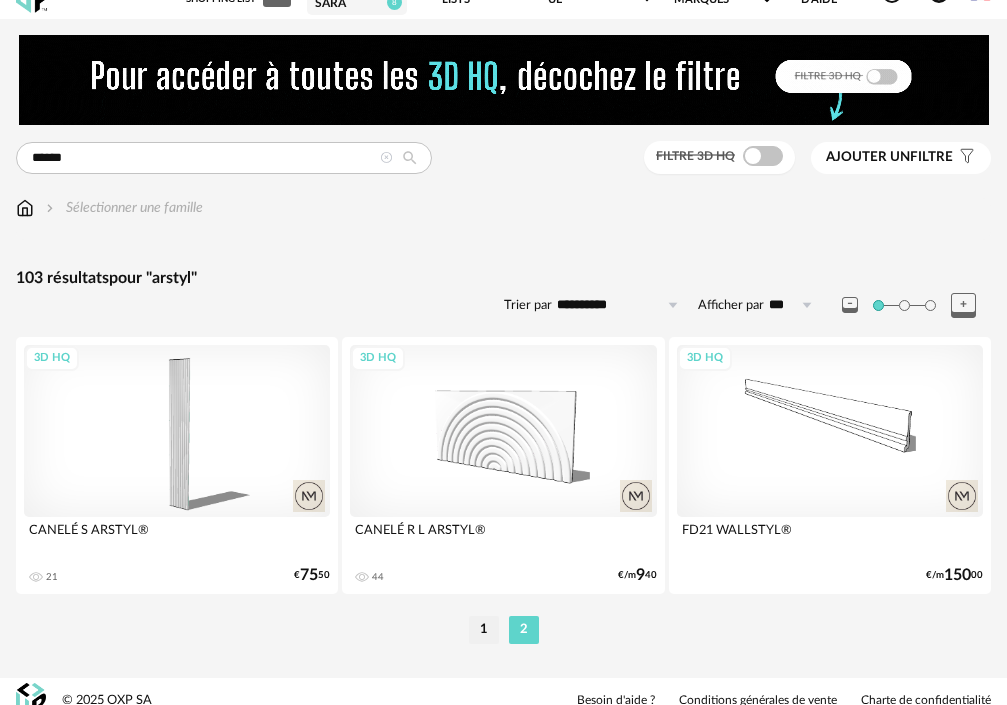 scroll, scrollTop: 51, scrollLeft: 0, axis: vertical 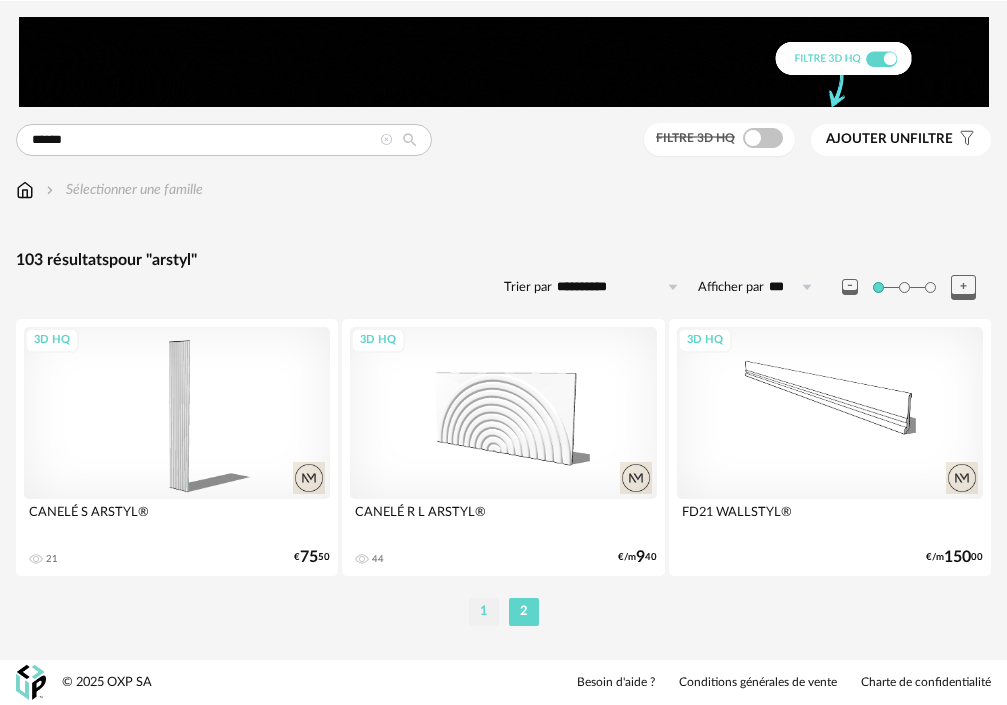 click on "1" at bounding box center (484, 612) 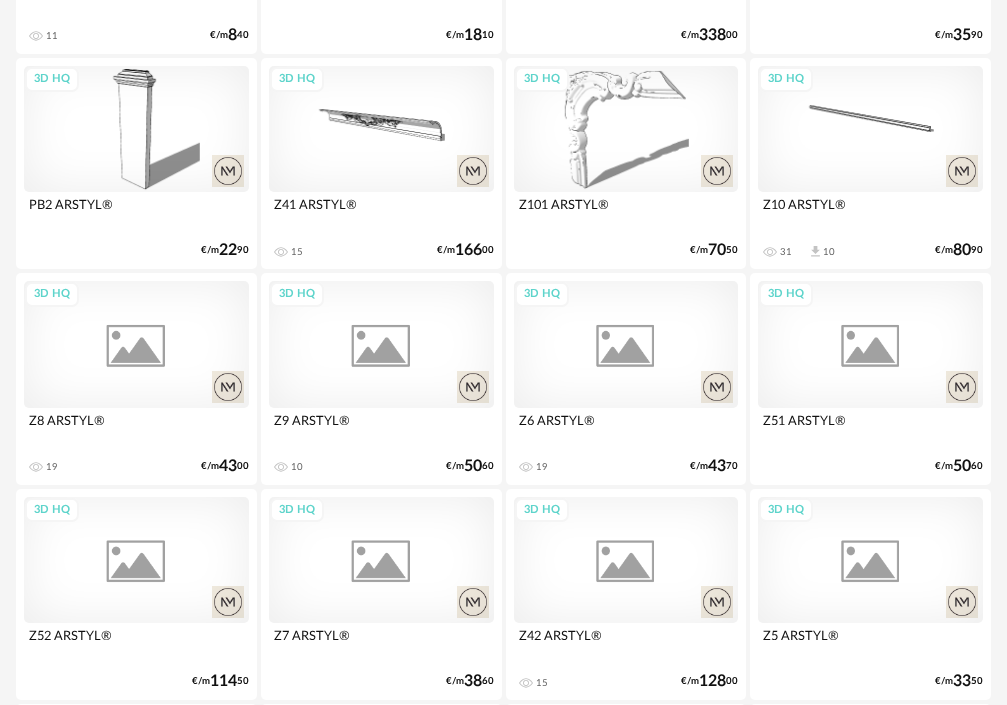 scroll, scrollTop: 800, scrollLeft: 0, axis: vertical 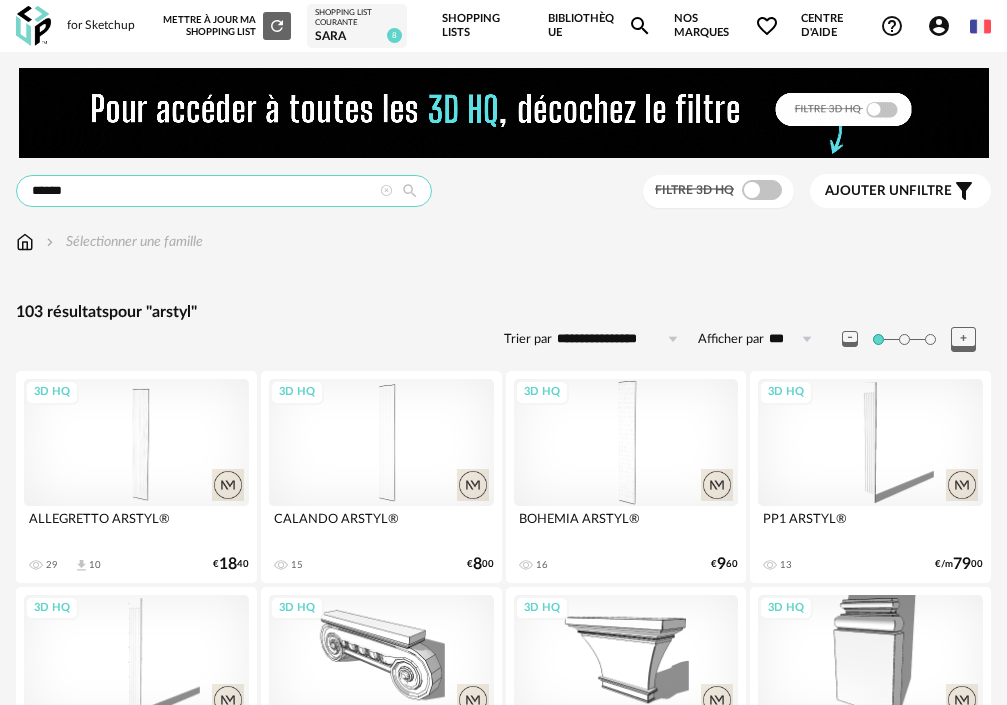 click on "******" at bounding box center (224, 191) 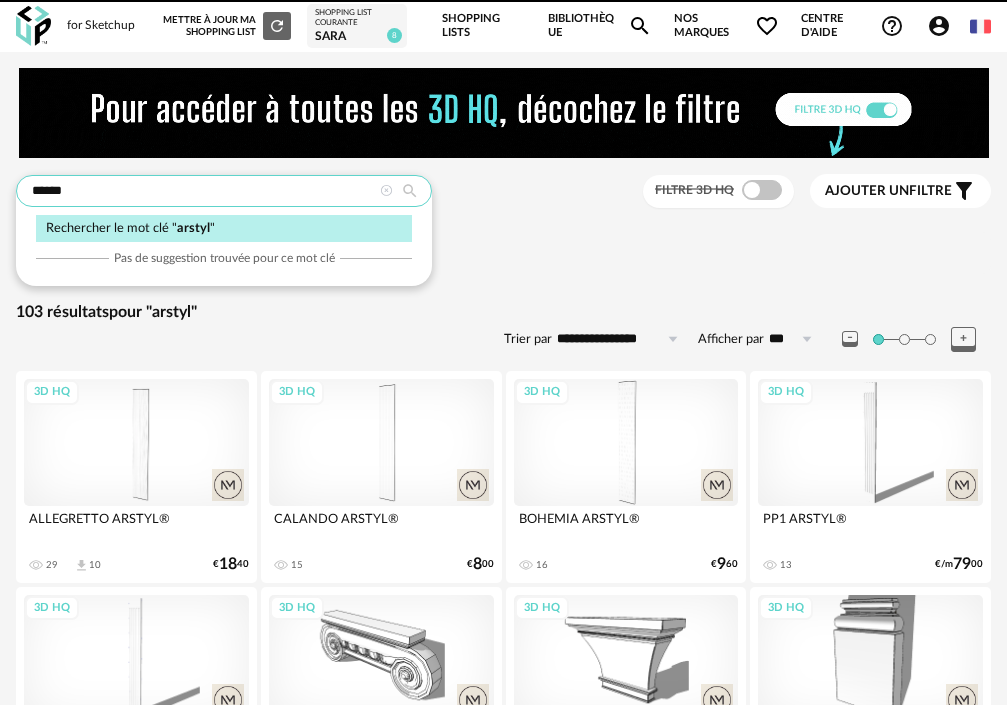drag, startPoint x: 140, startPoint y: 197, endPoint x: -22, endPoint y: 182, distance: 162.69296 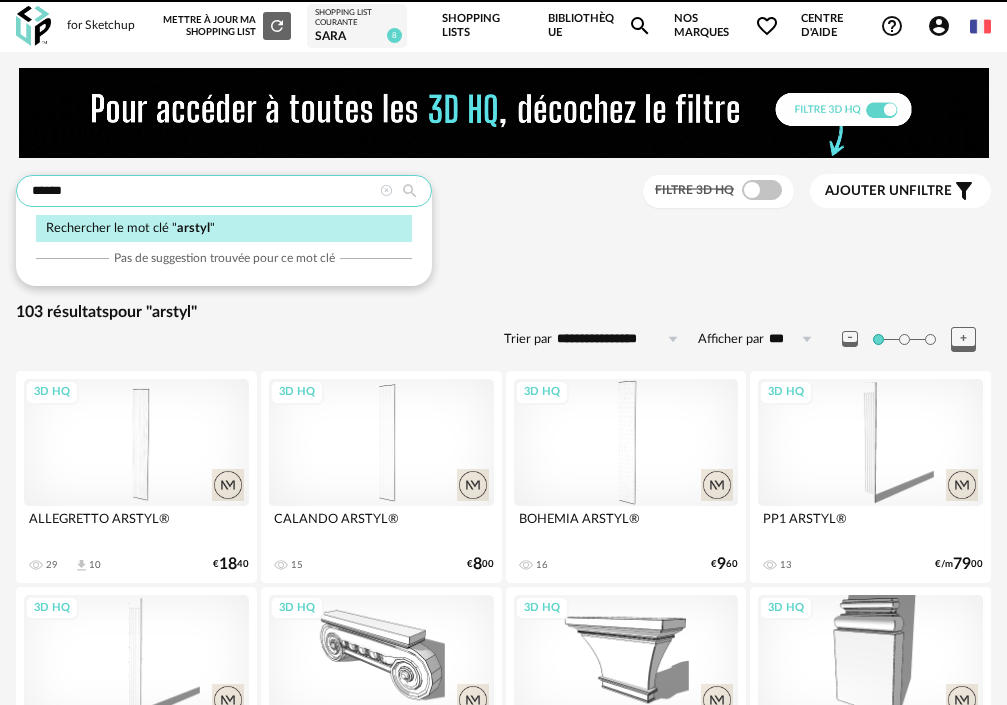 click on "**********" at bounding box center (503, 2940) 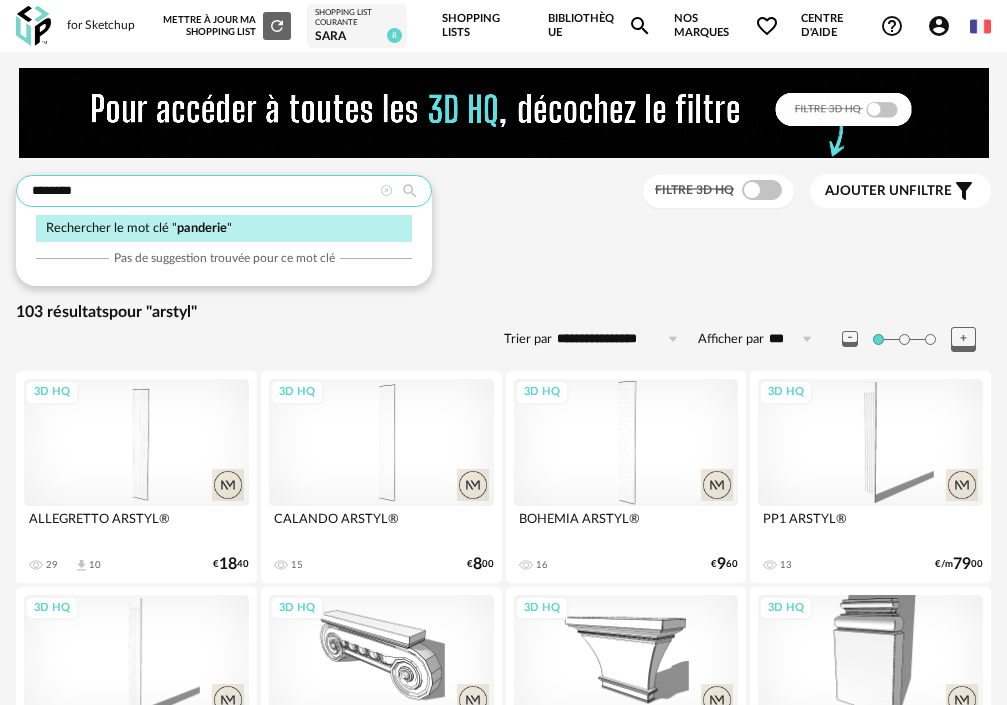 type on "********" 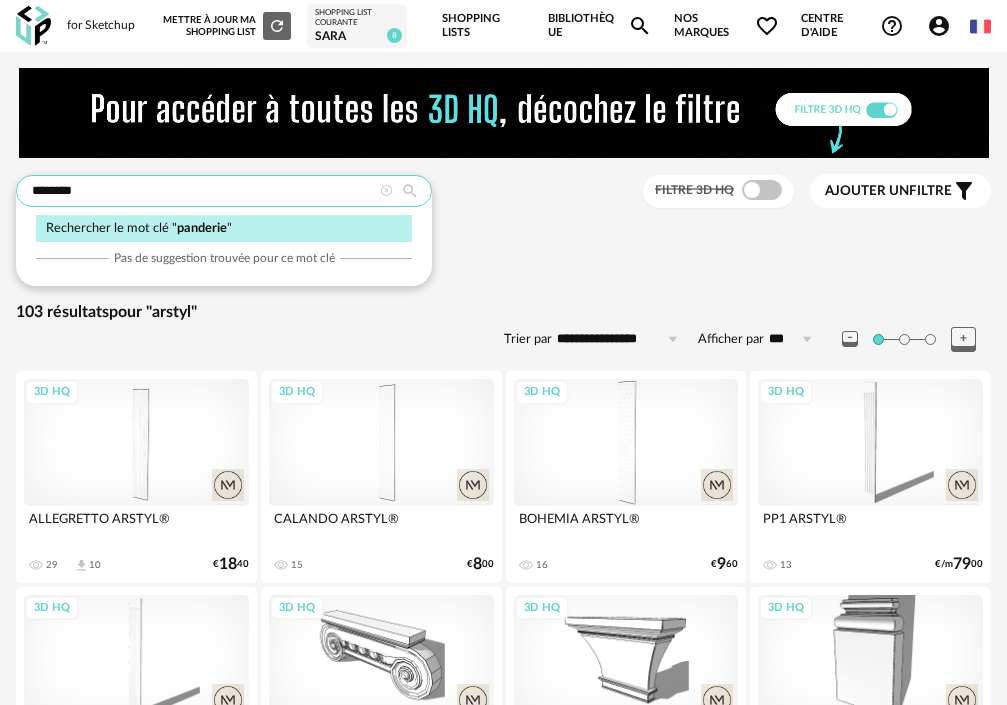 type on "**********" 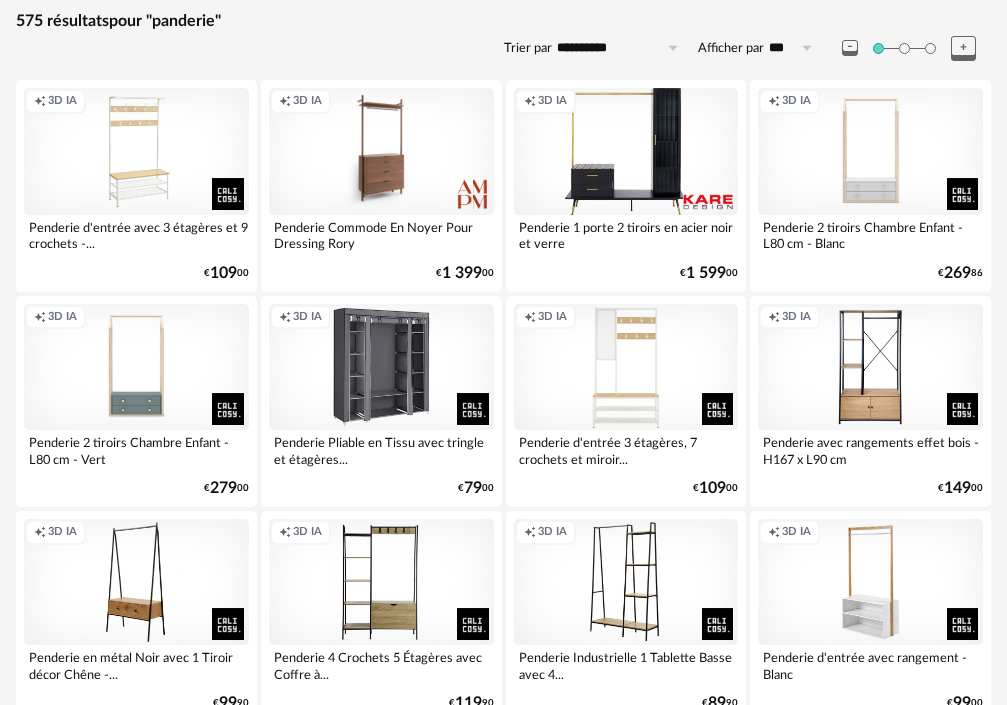 scroll, scrollTop: 0, scrollLeft: 0, axis: both 